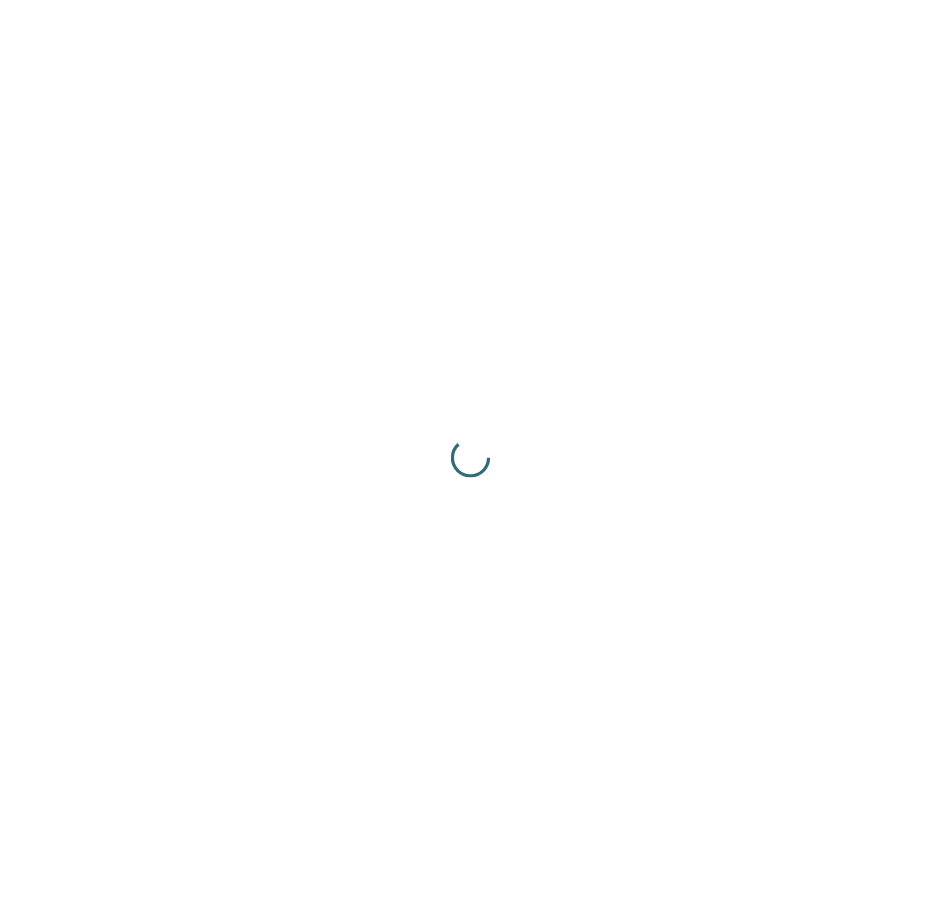 scroll, scrollTop: 0, scrollLeft: 0, axis: both 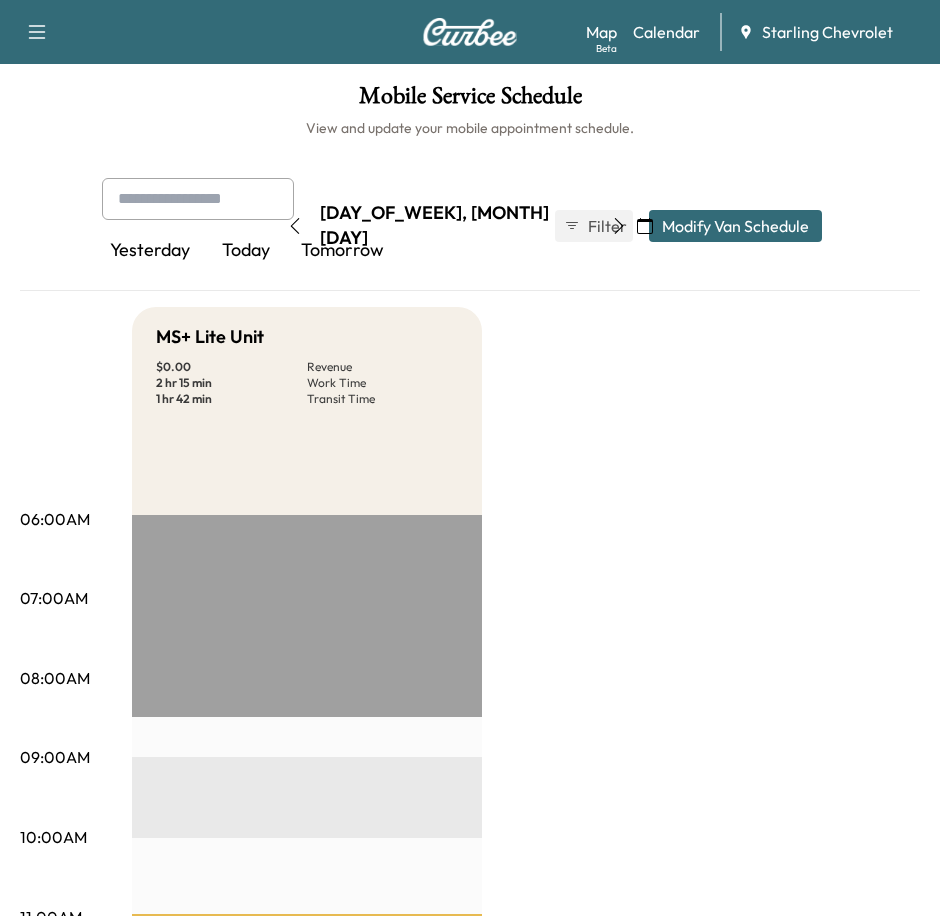 click on "Book New Appointment Support Log Out Map Beta Calendar Starling Chevrolet" at bounding box center (470, 32) 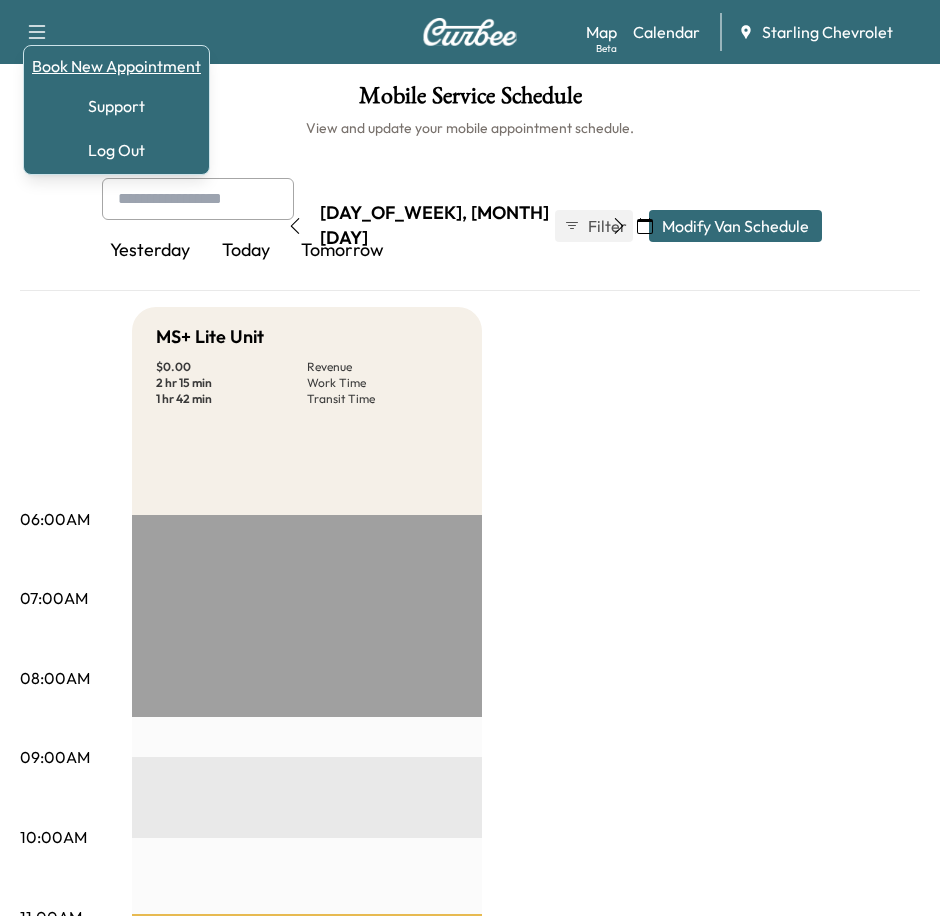 click on "Book New Appointment" at bounding box center [116, 66] 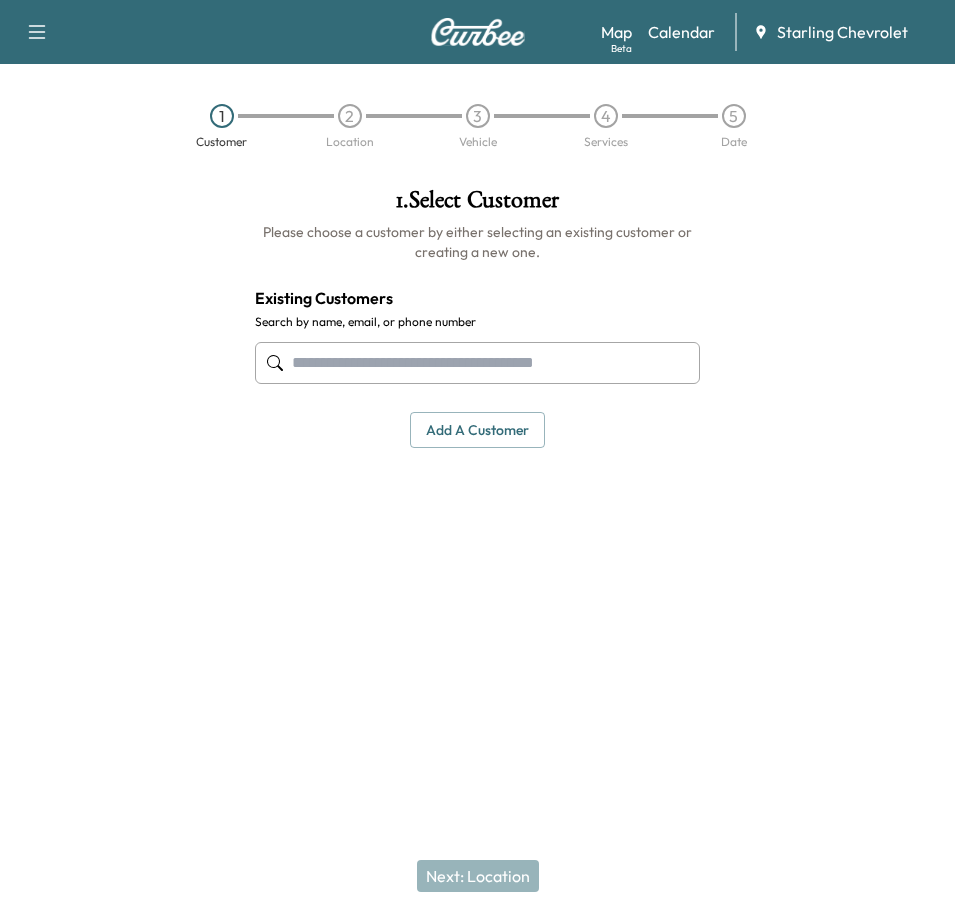 click at bounding box center (478, 363) 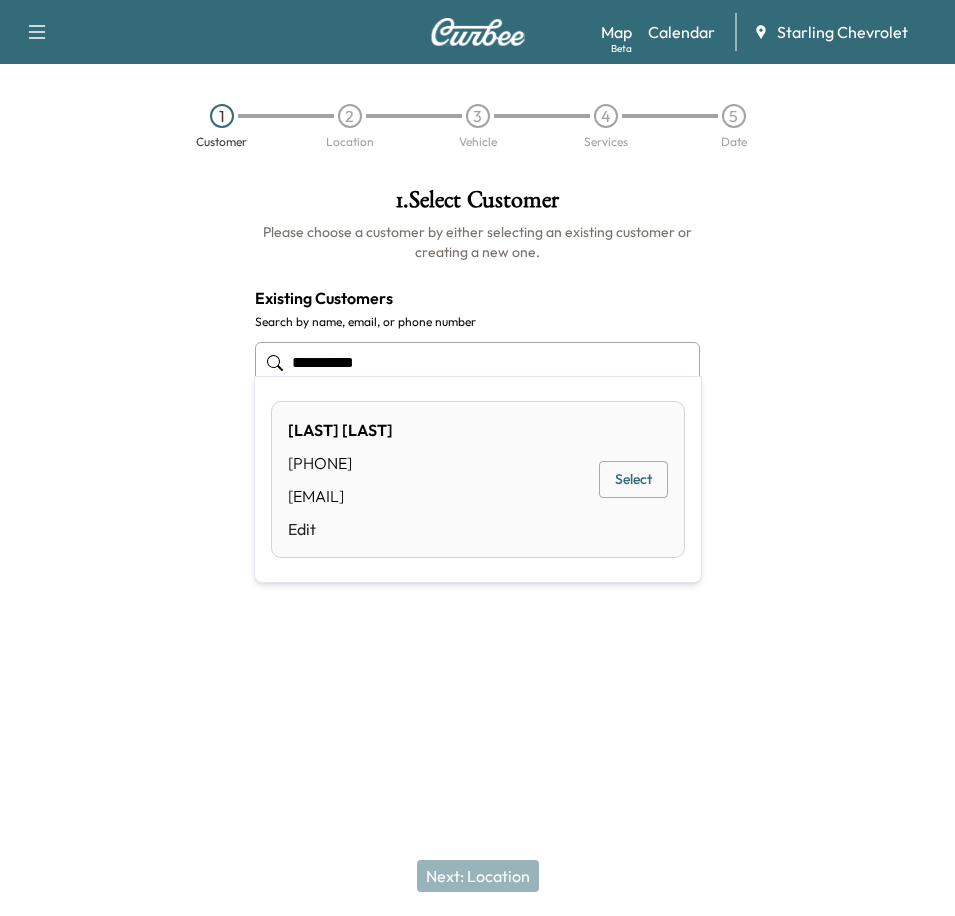 click on "Select" at bounding box center (633, 479) 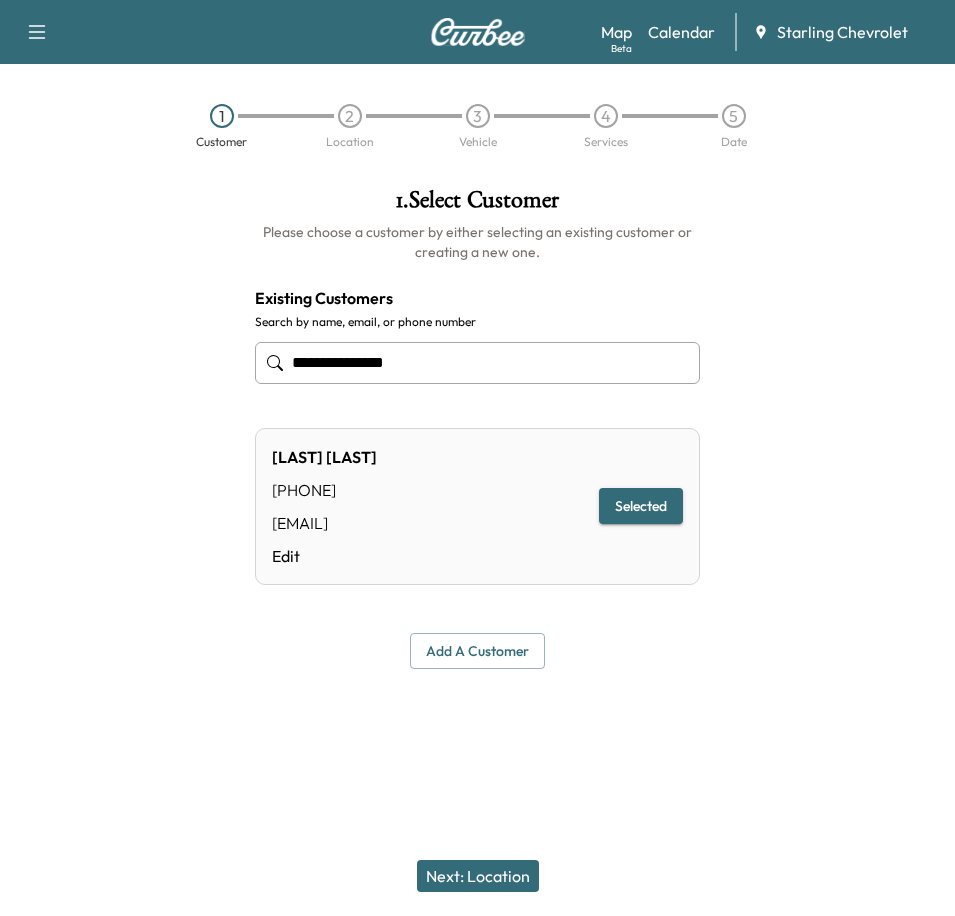 type on "**********" 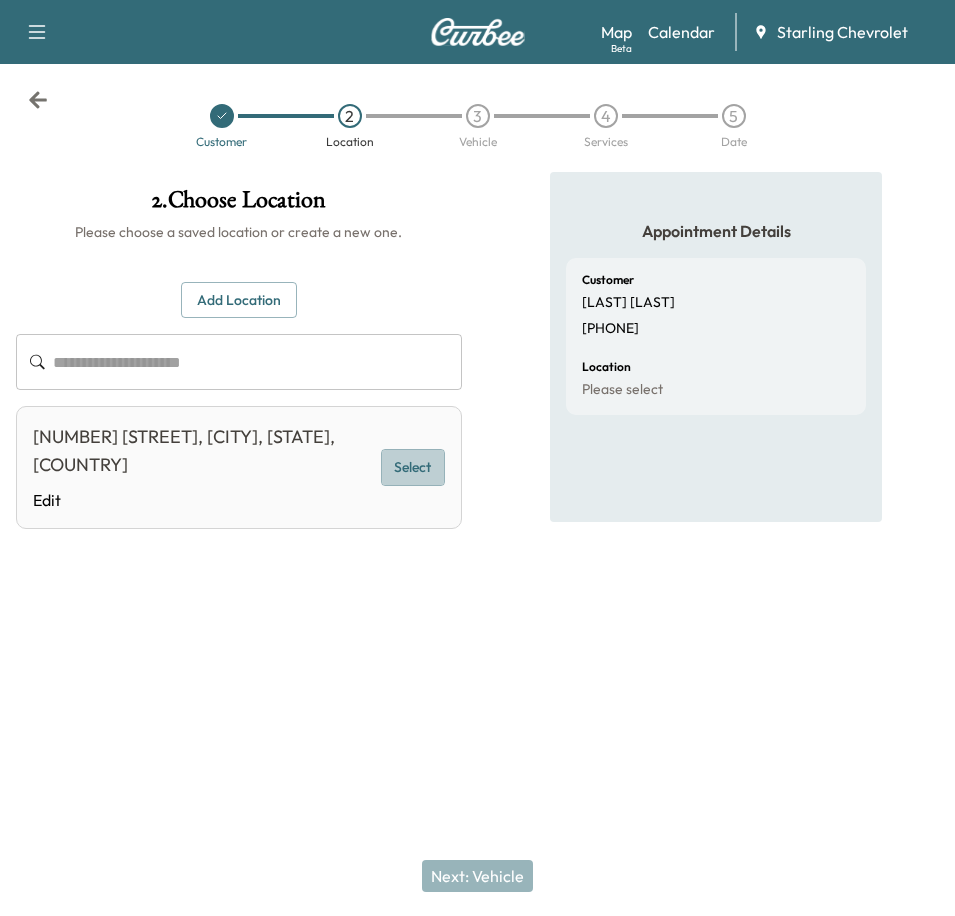 click on "Select" at bounding box center [413, 467] 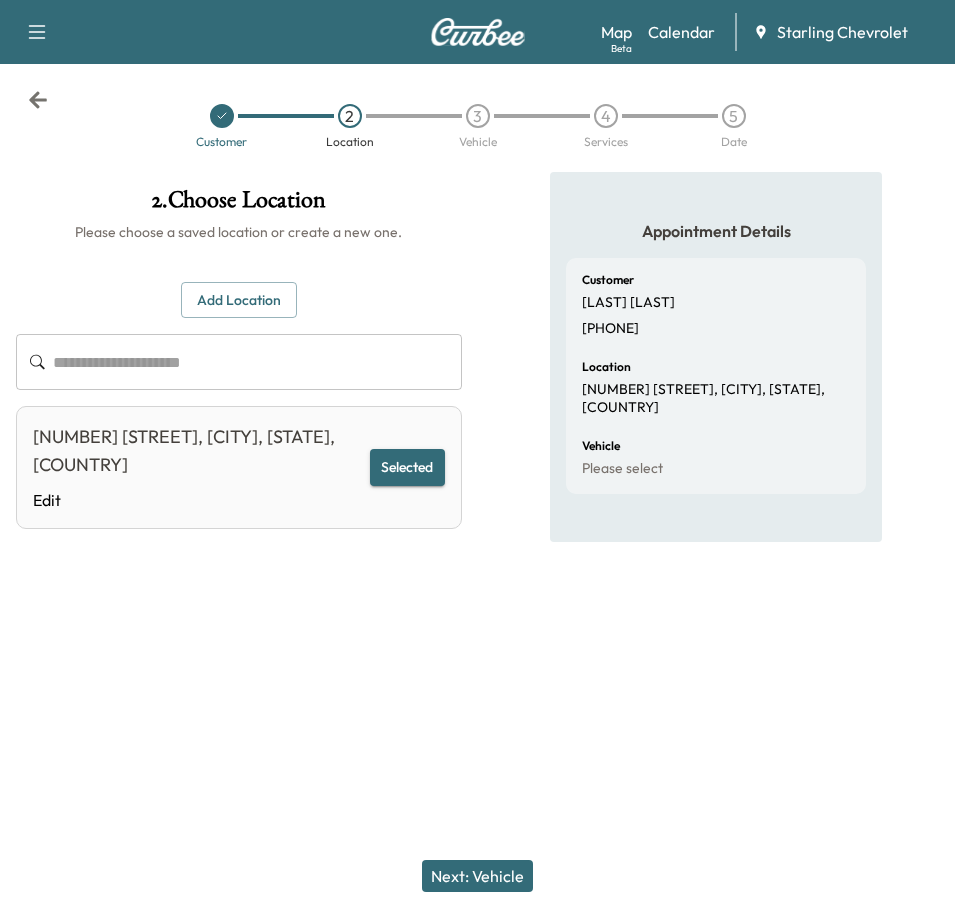 click on "Next: Vehicle" at bounding box center [477, 876] 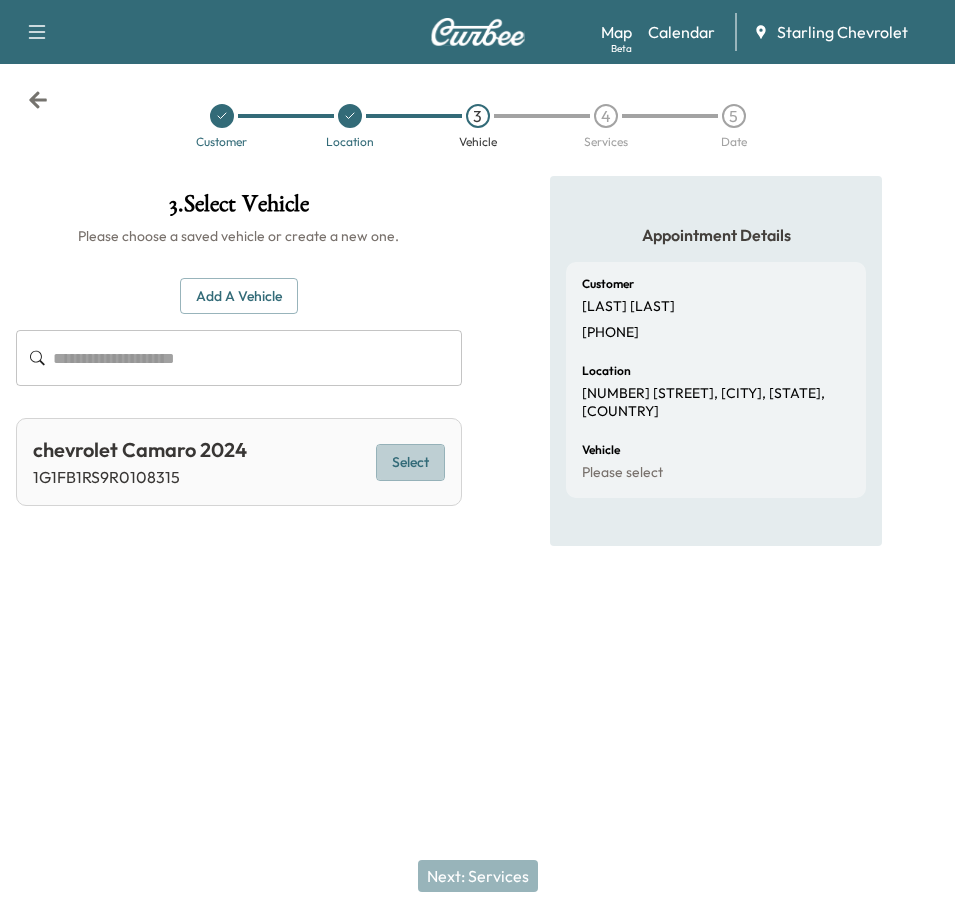 click on "Select" at bounding box center [410, 462] 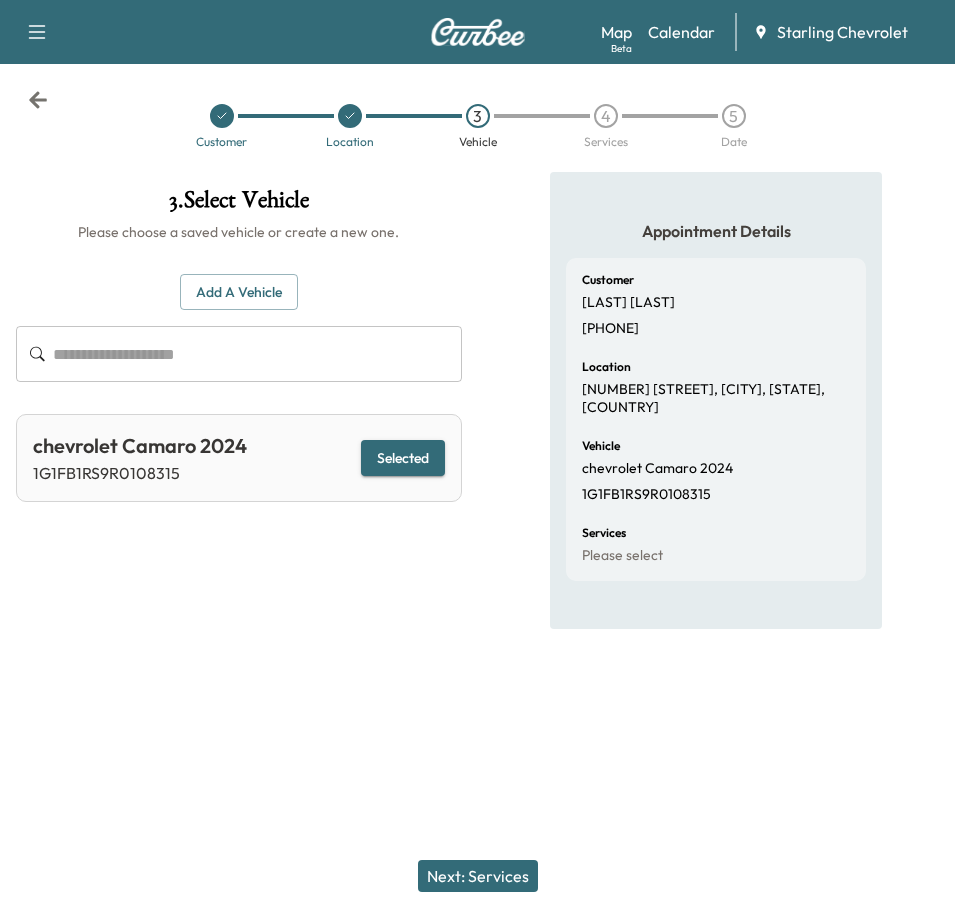 click on "Next: Services" at bounding box center (478, 876) 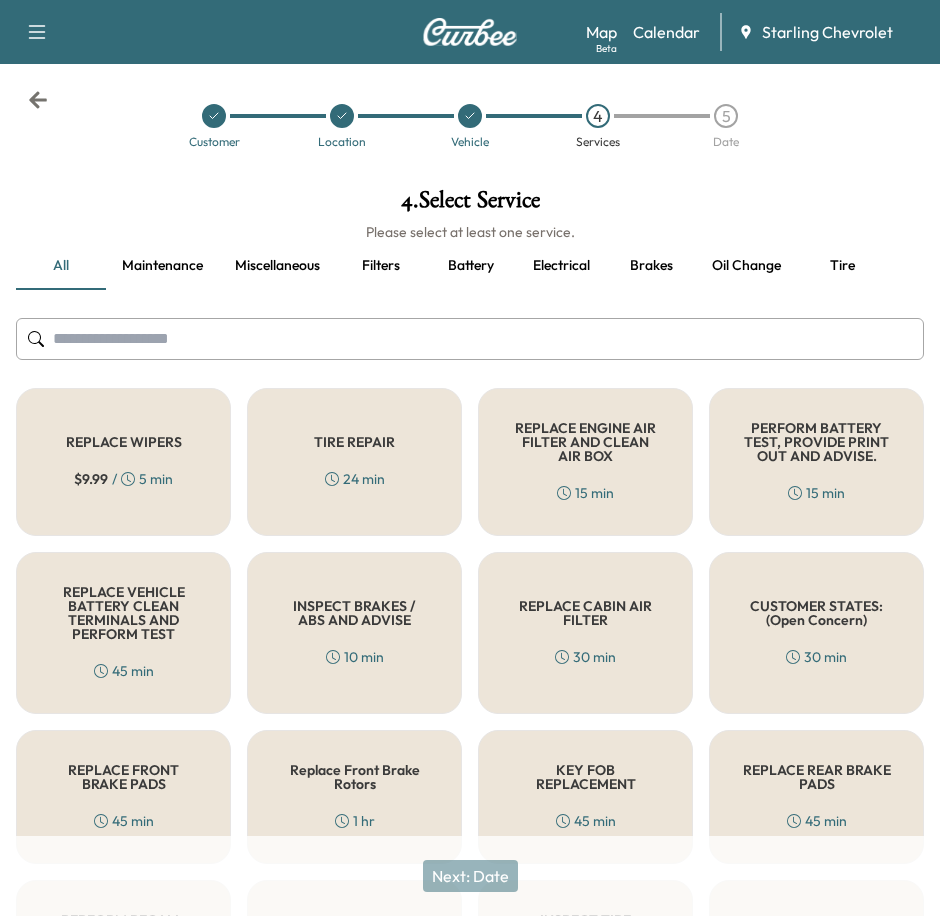 click at bounding box center [470, 339] 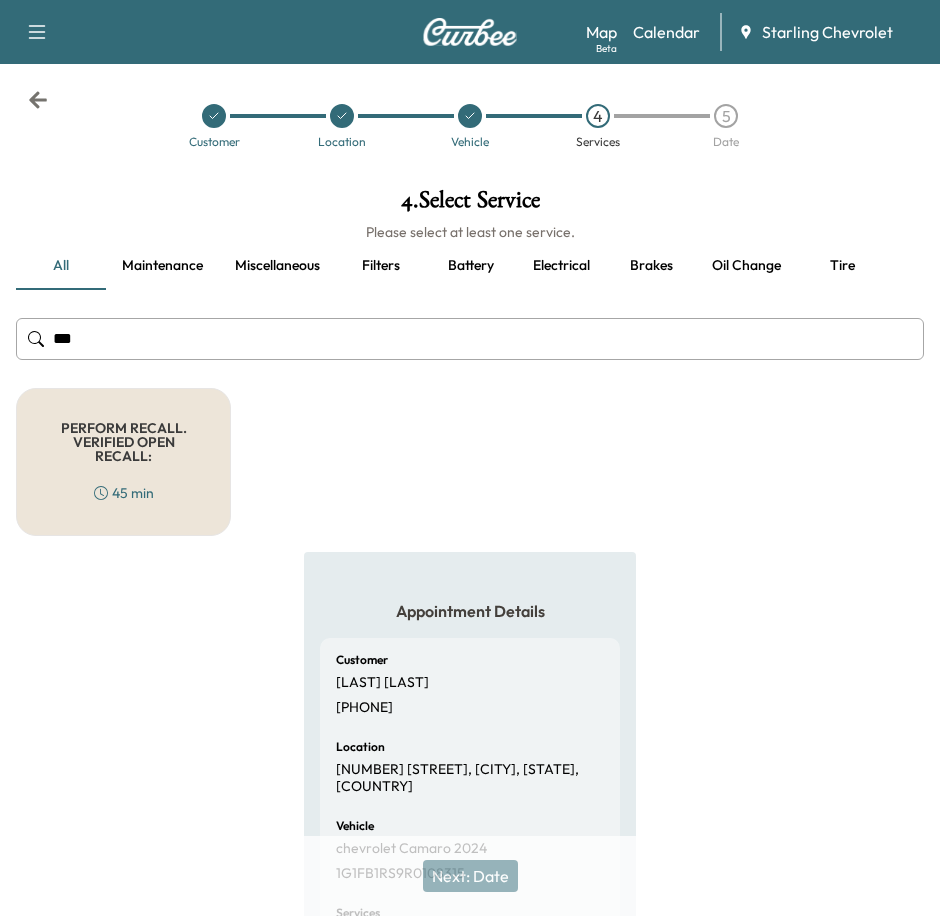type on "***" 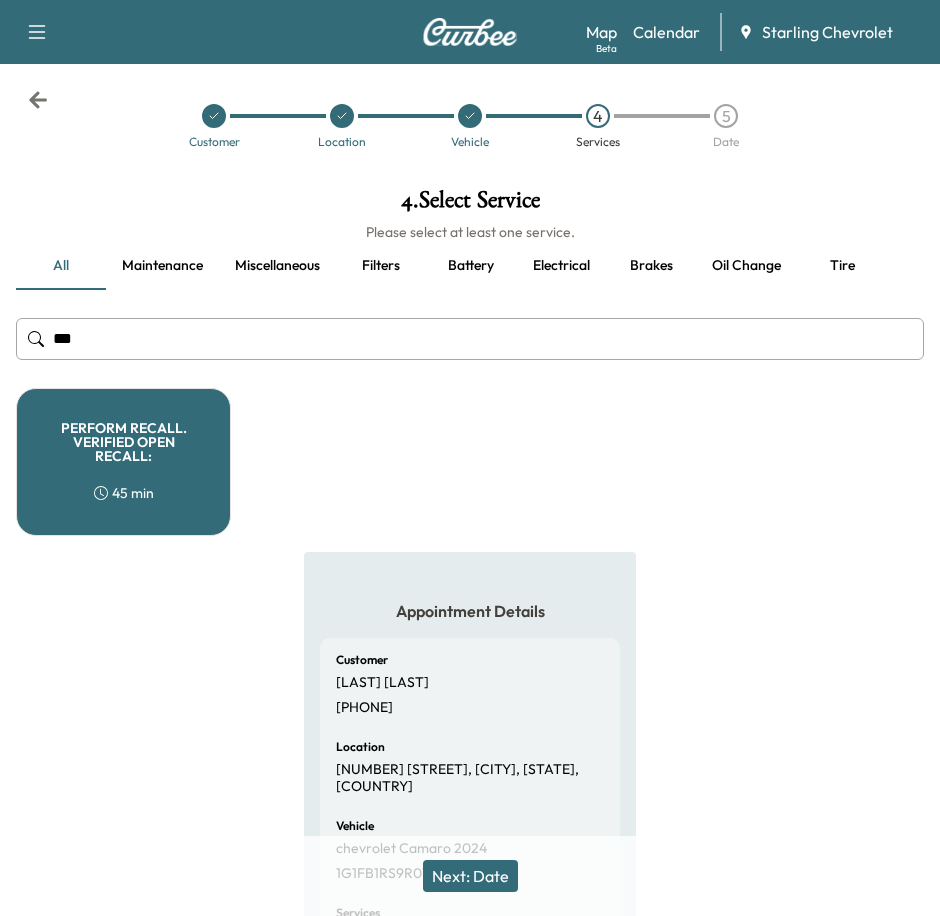 scroll, scrollTop: 219, scrollLeft: 0, axis: vertical 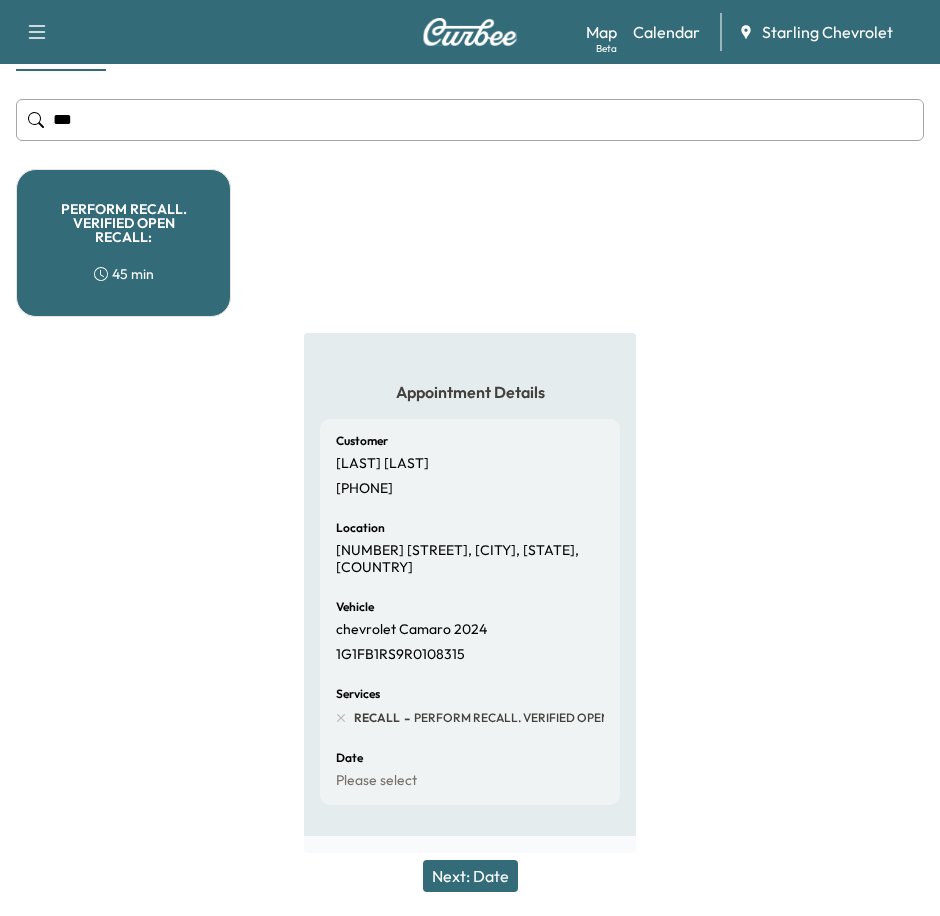 click on "Next: Date" at bounding box center (470, 876) 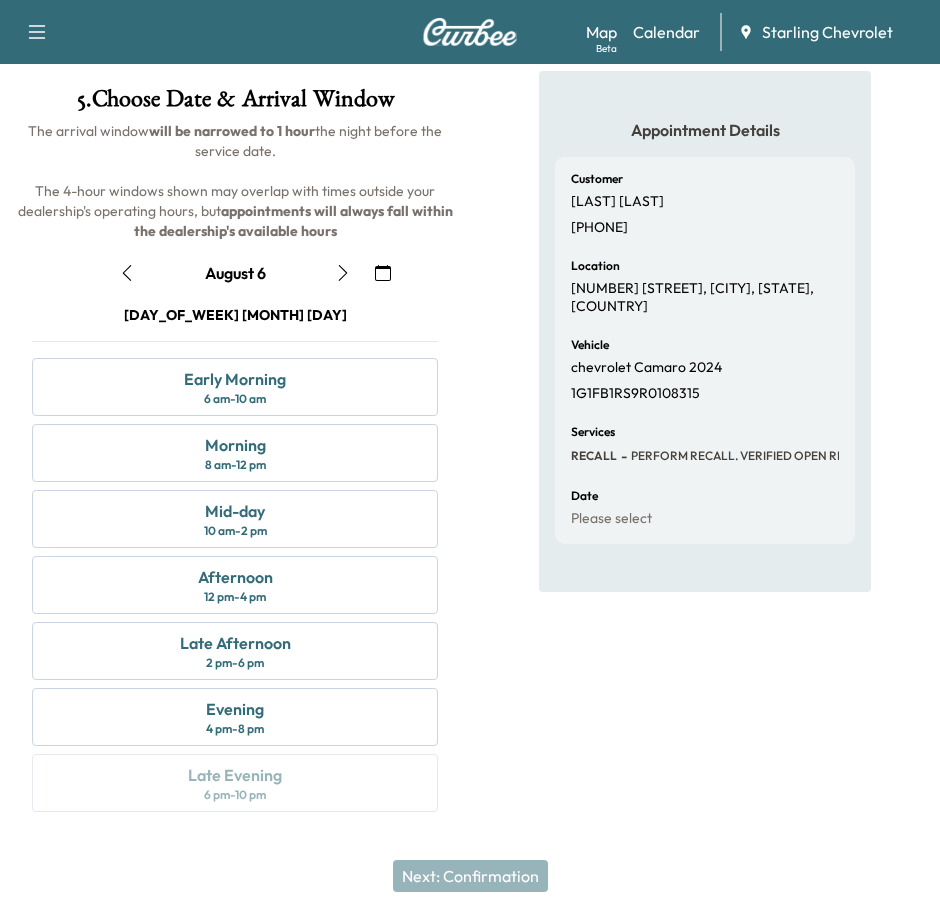 scroll, scrollTop: 102, scrollLeft: 0, axis: vertical 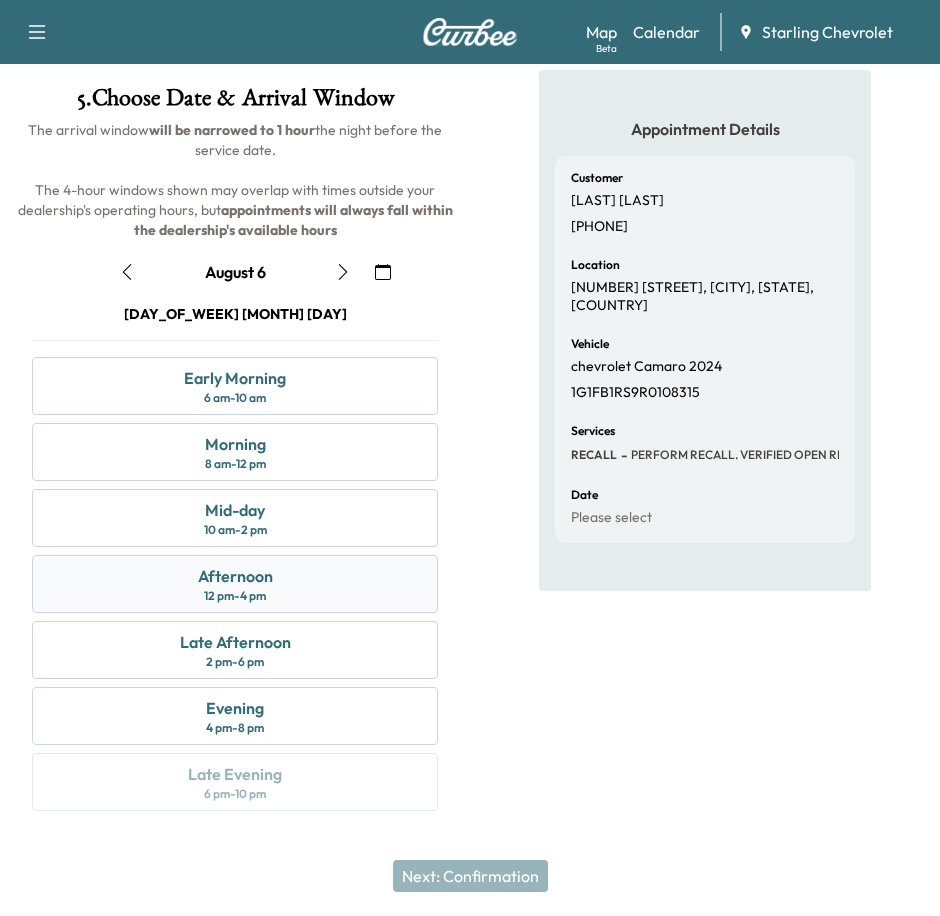 click on "Afternoon 12 pm  -  4 pm" at bounding box center (235, 584) 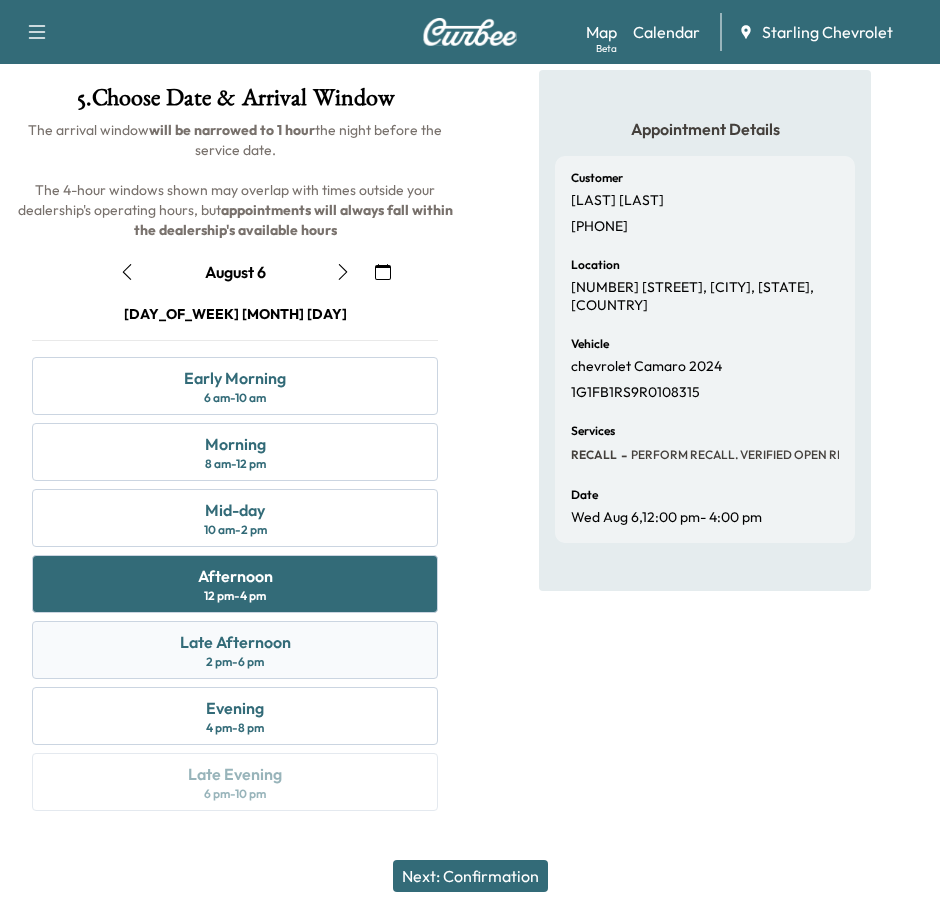 click on "Late Afternoon 2 pm  -  6 pm" at bounding box center [235, 650] 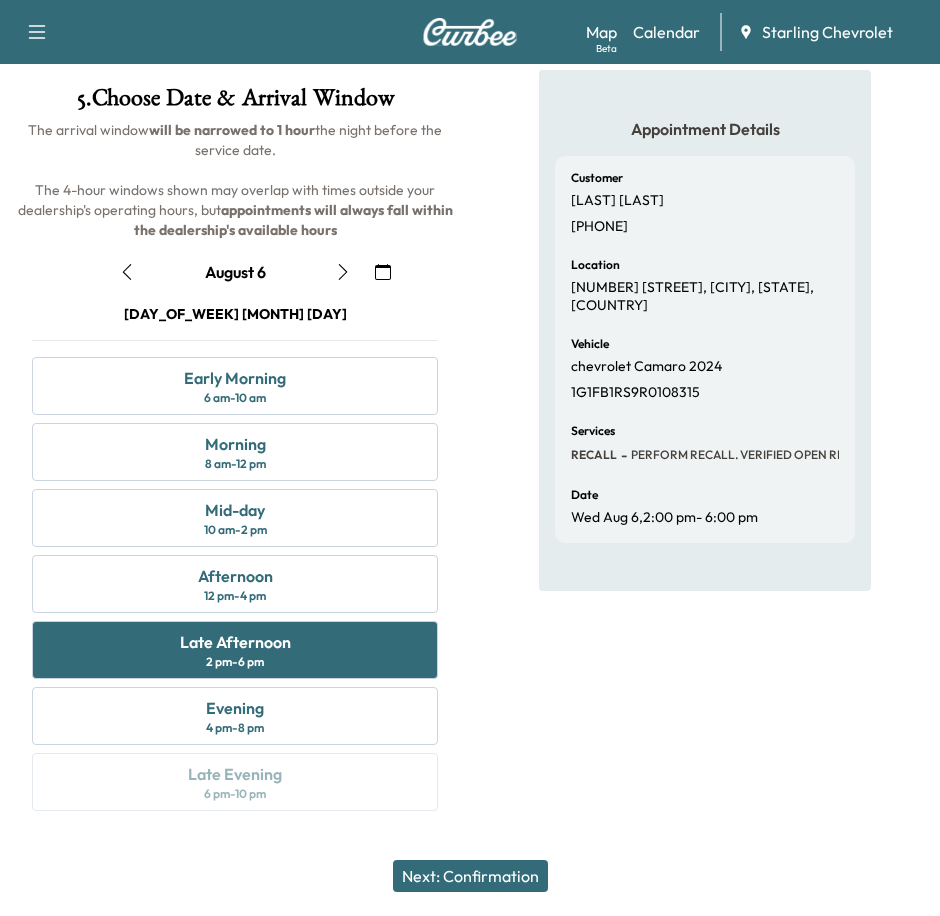 click on "Next: Confirmation" at bounding box center (470, 876) 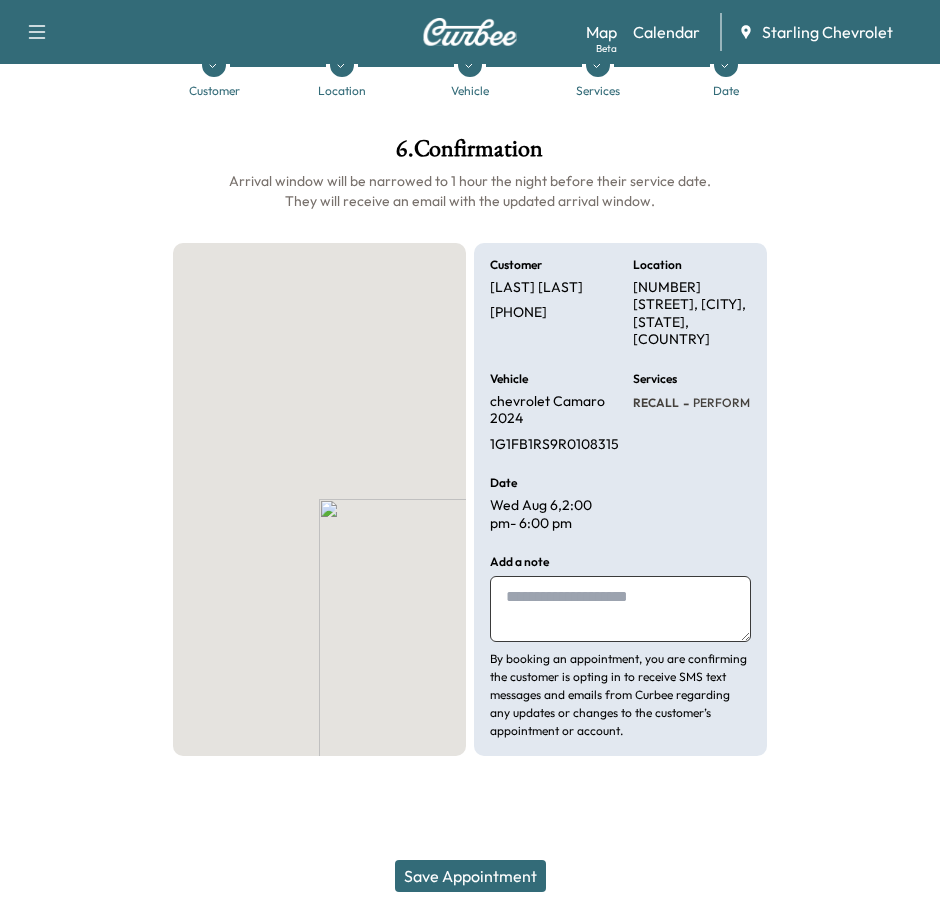 scroll, scrollTop: 17, scrollLeft: 0, axis: vertical 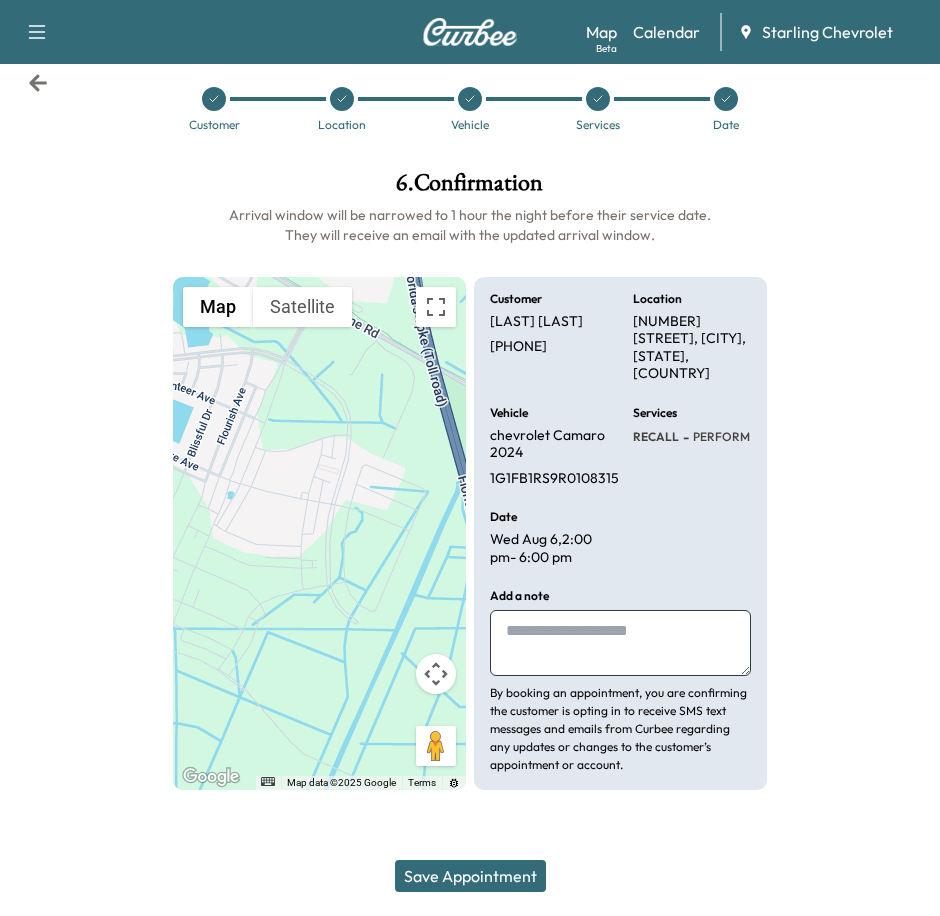 click on "Save Appointment" at bounding box center [470, 876] 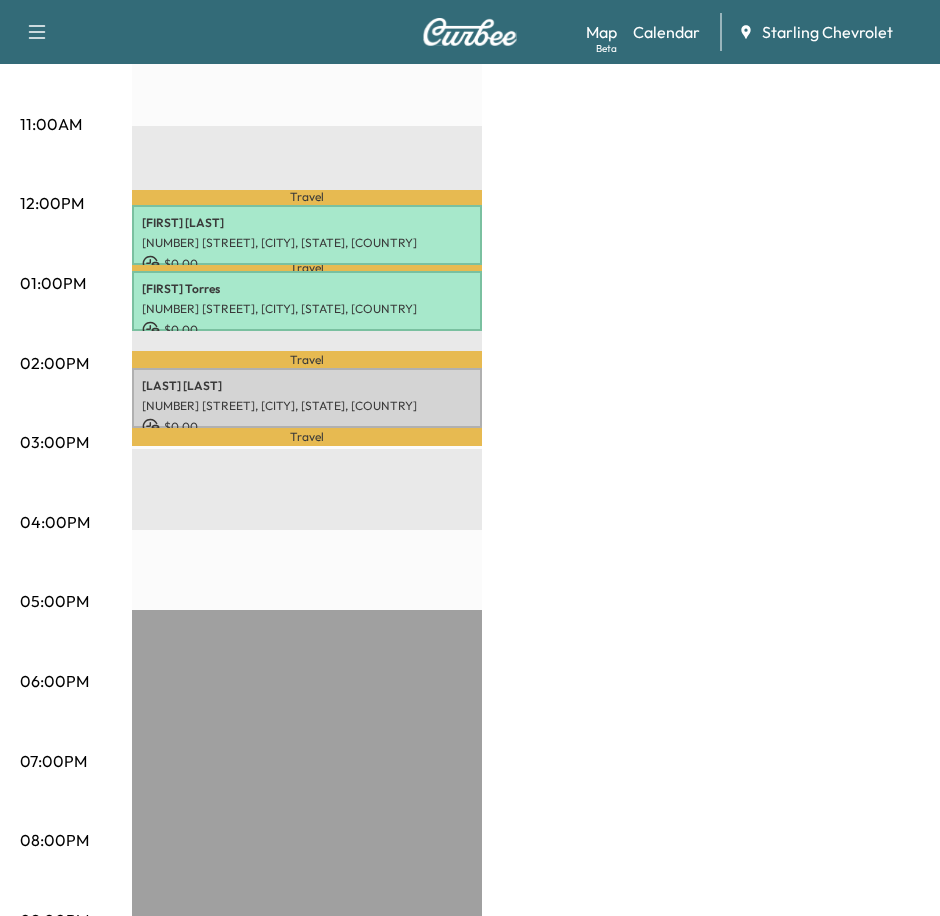 scroll, scrollTop: 594, scrollLeft: 0, axis: vertical 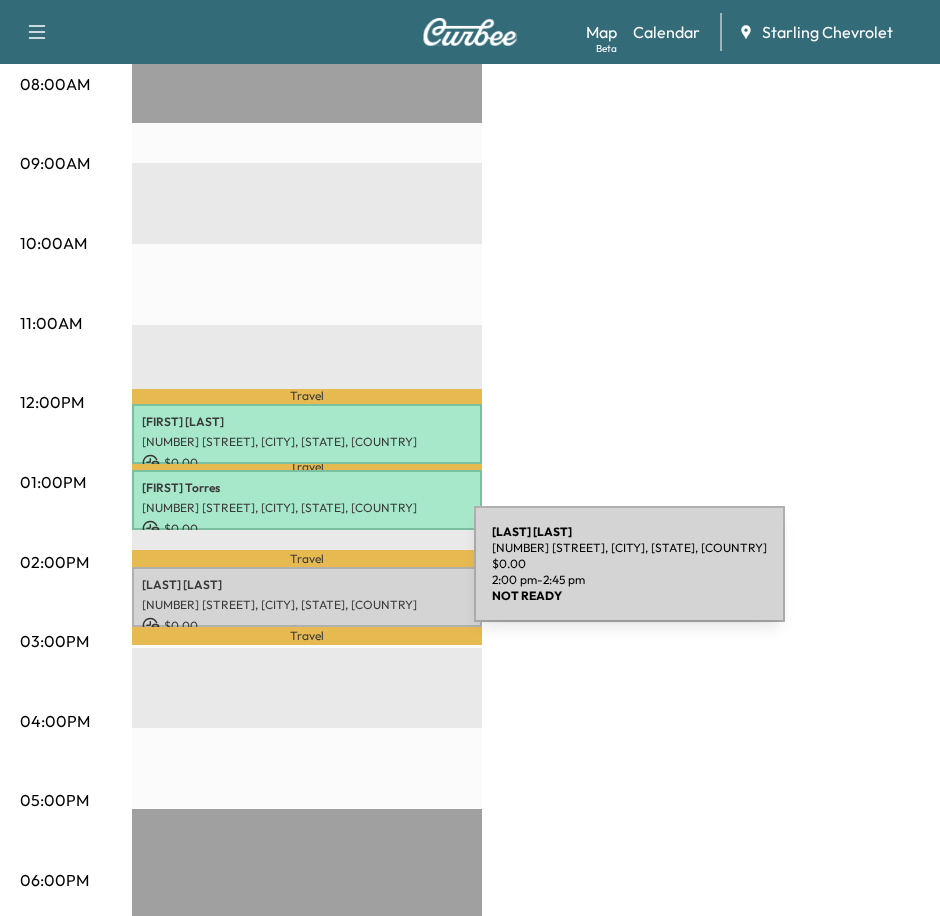 click on "[NUMBER] [STREET], [CITY], [STATE], [COUNTRY]" at bounding box center [307, 605] 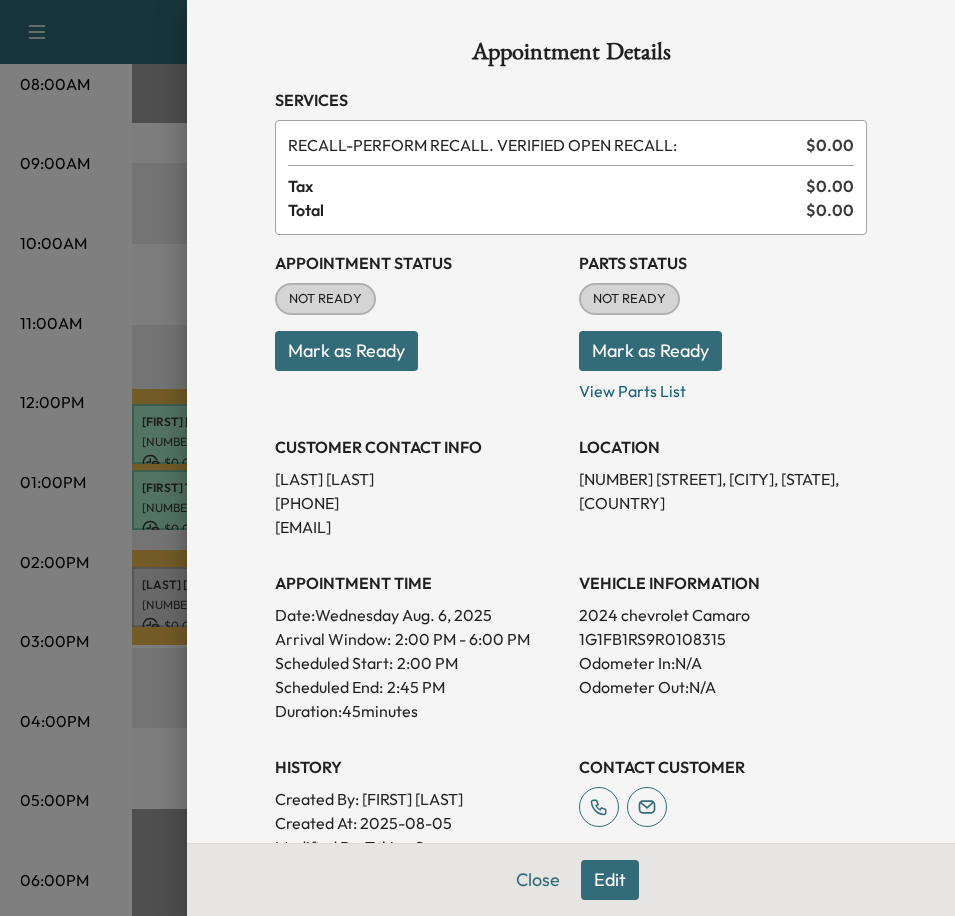click on "Mark as Ready" at bounding box center (346, 351) 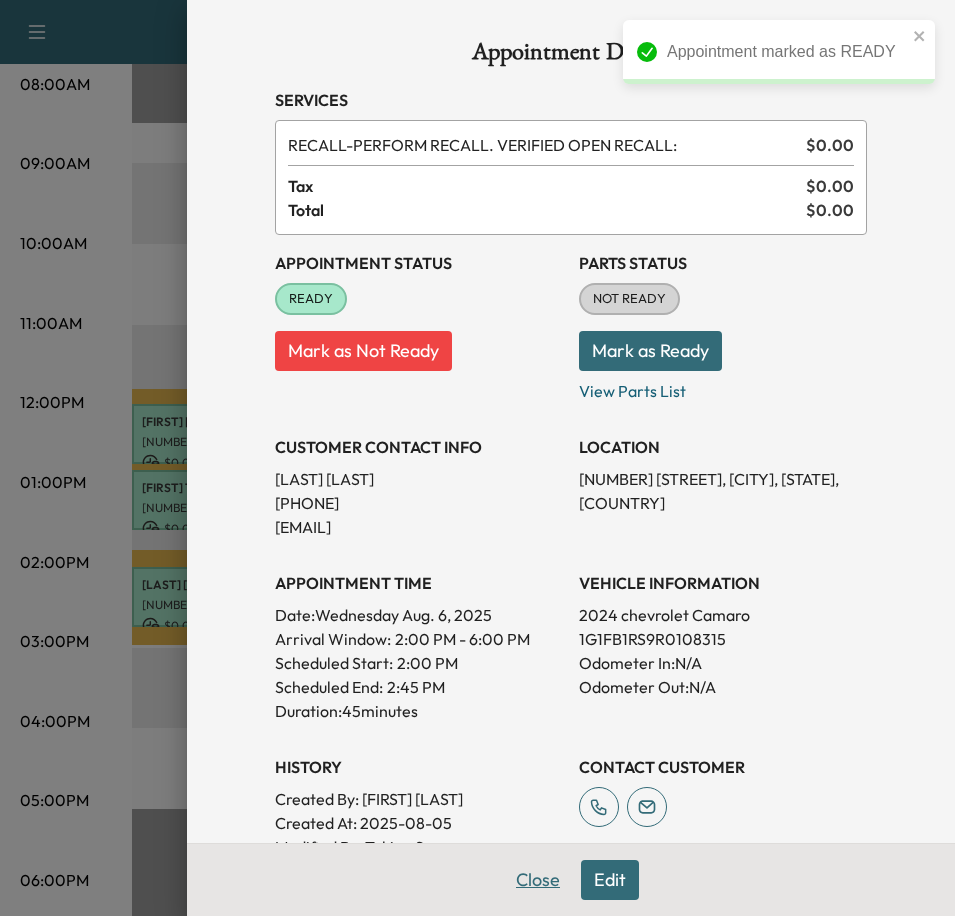 click on "Close" at bounding box center (538, 880) 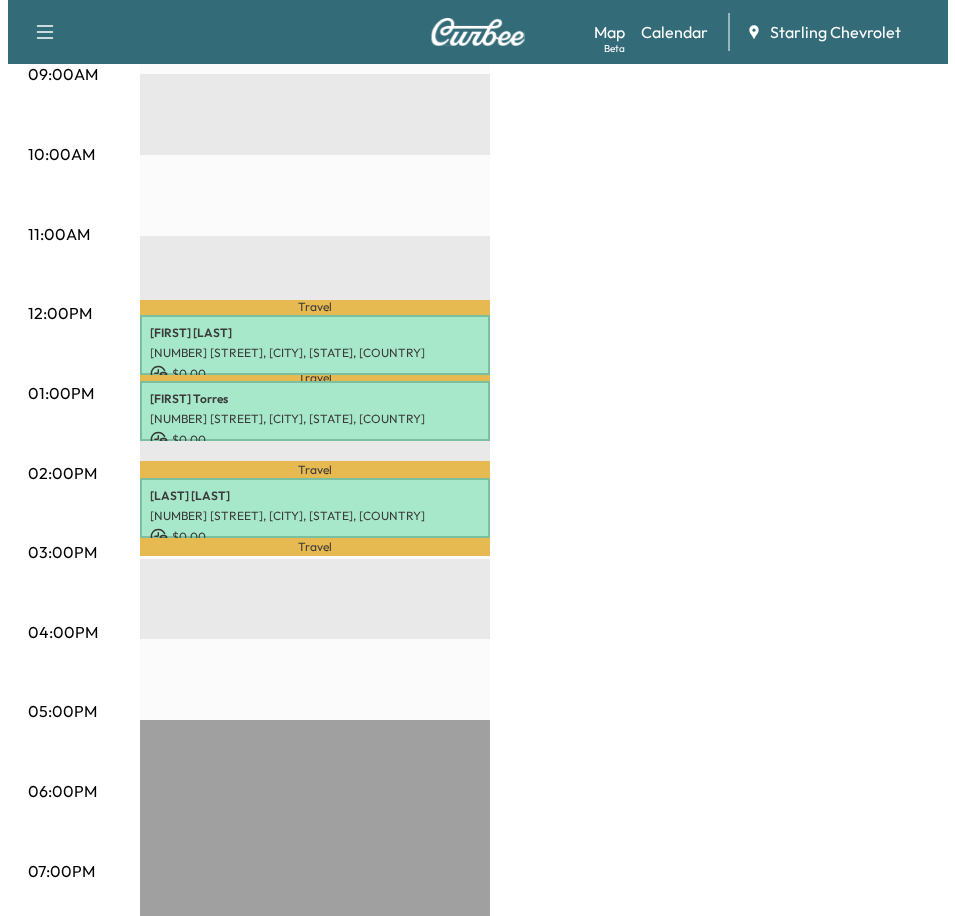 scroll, scrollTop: 700, scrollLeft: 0, axis: vertical 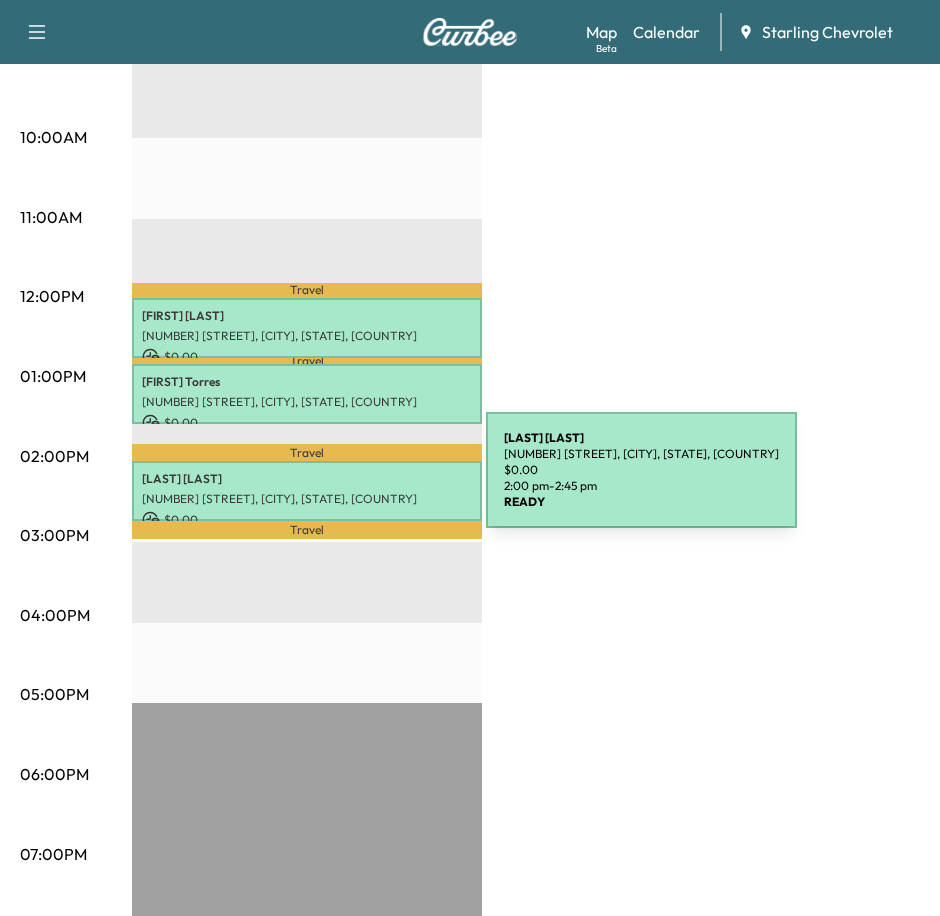 click on "[FIRST]   [LAST] [NUMBER] [STREET], [CITY], [STATE], [COUNTRY]    $ 0.00 2:00 pm  -  2:45 pm" at bounding box center (307, 491) 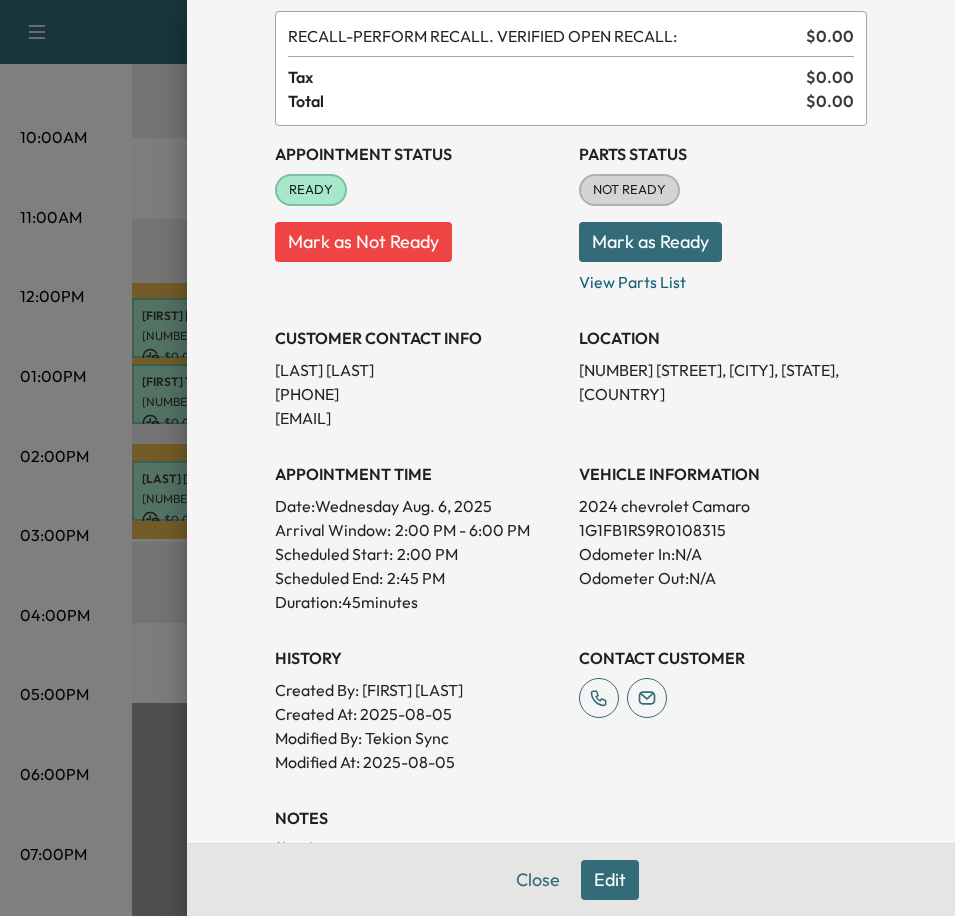 scroll, scrollTop: 0, scrollLeft: 0, axis: both 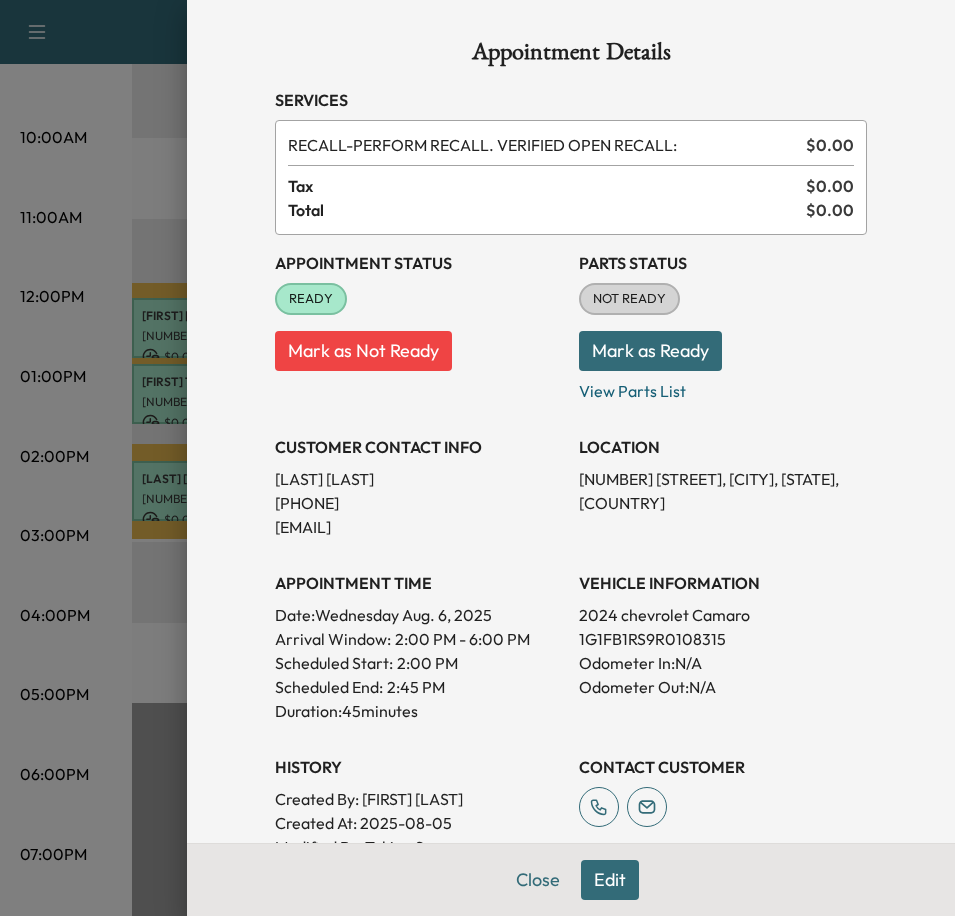 click on "Edit" at bounding box center [610, 880] 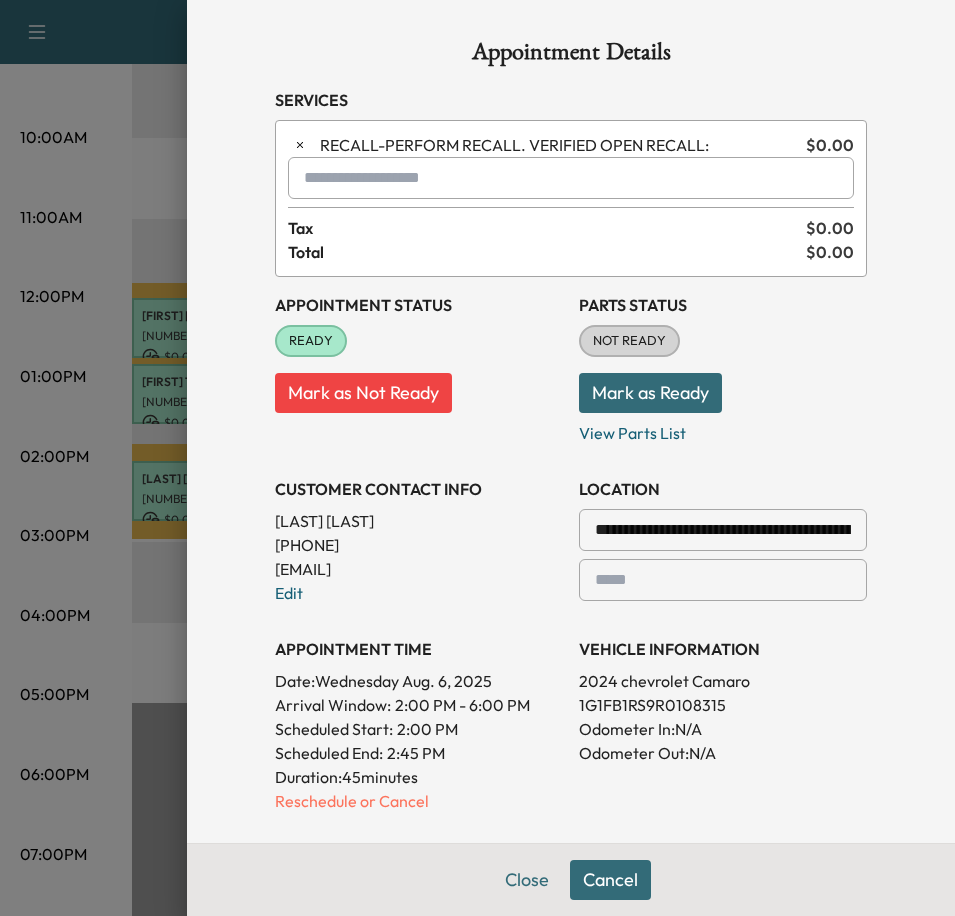 scroll, scrollTop: 370, scrollLeft: 0, axis: vertical 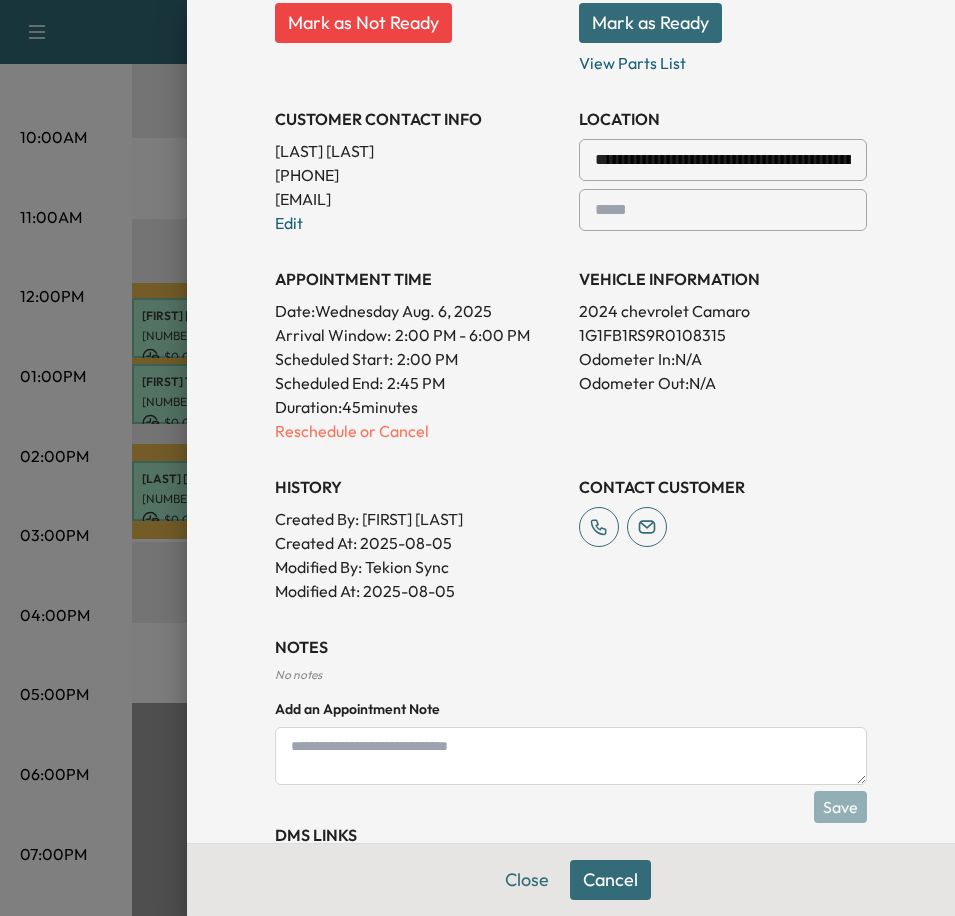 click at bounding box center [571, 756] 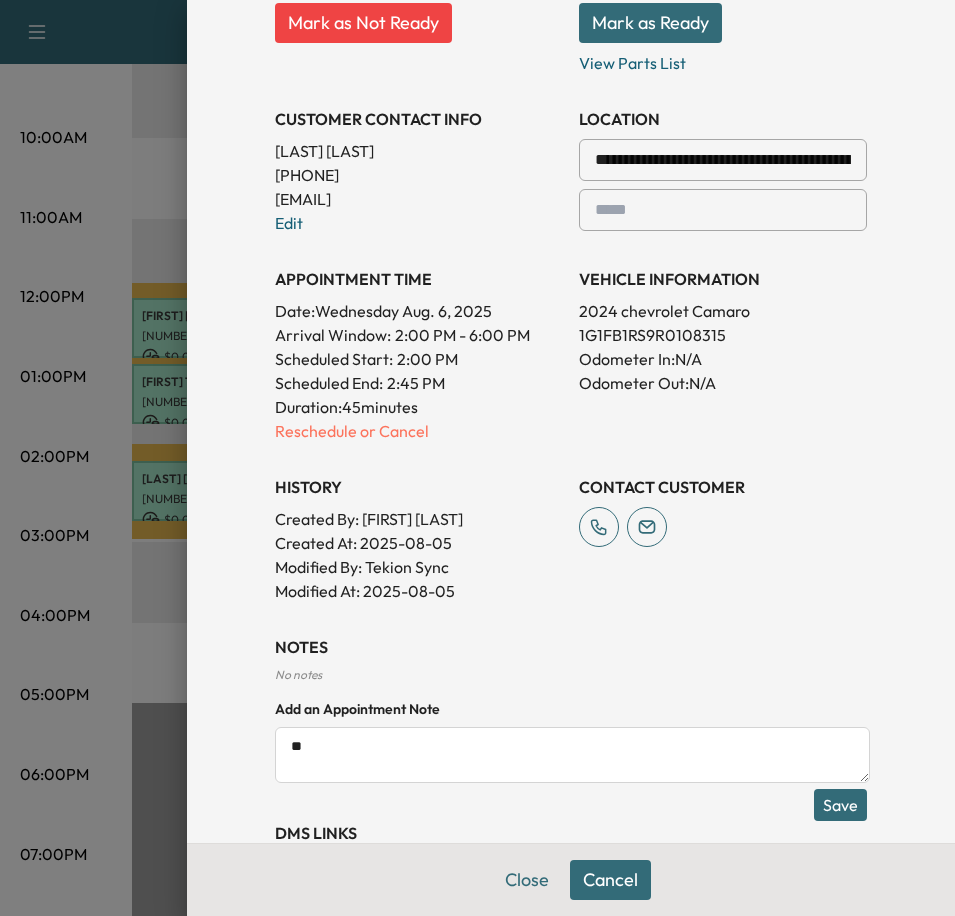 type on "**" 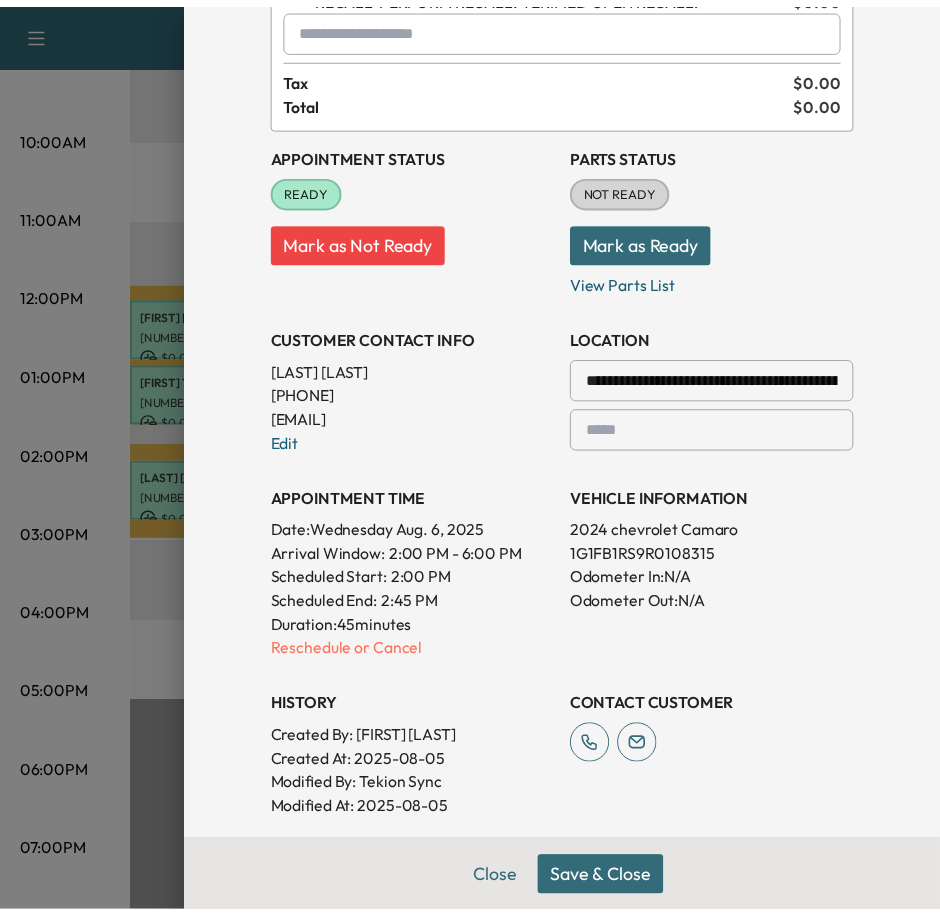 scroll, scrollTop: 0, scrollLeft: 0, axis: both 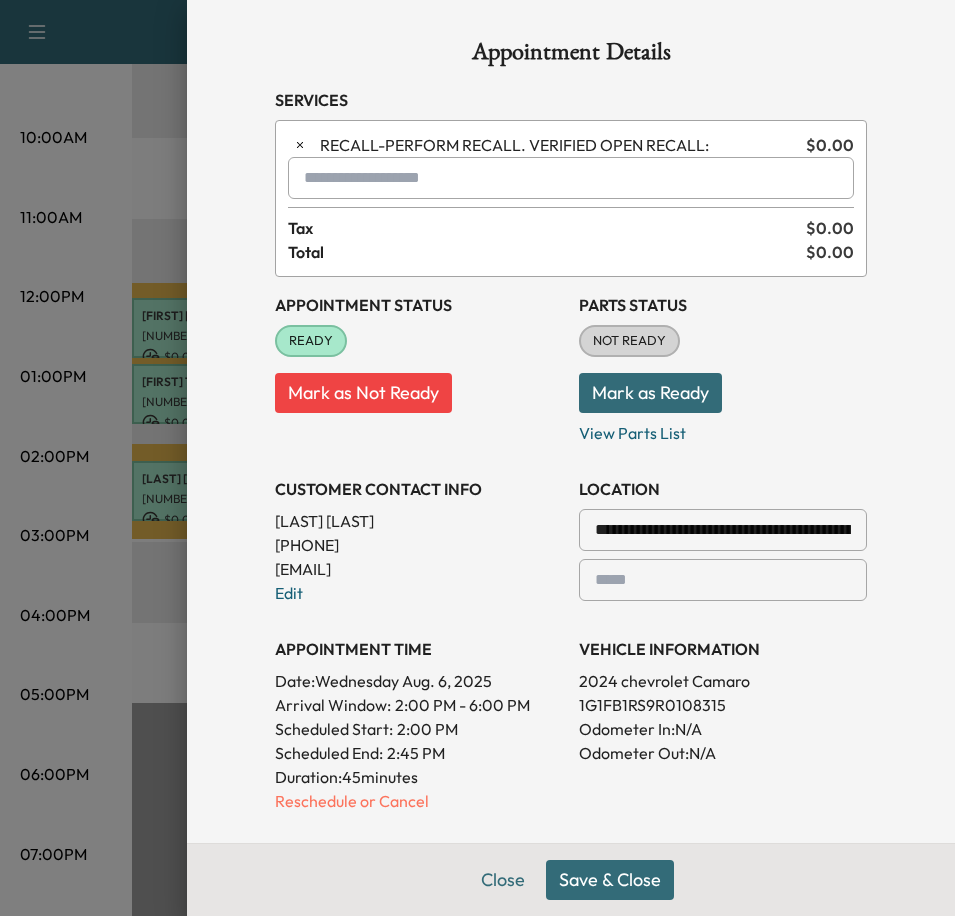 click on "Save & Close" at bounding box center (610, 880) 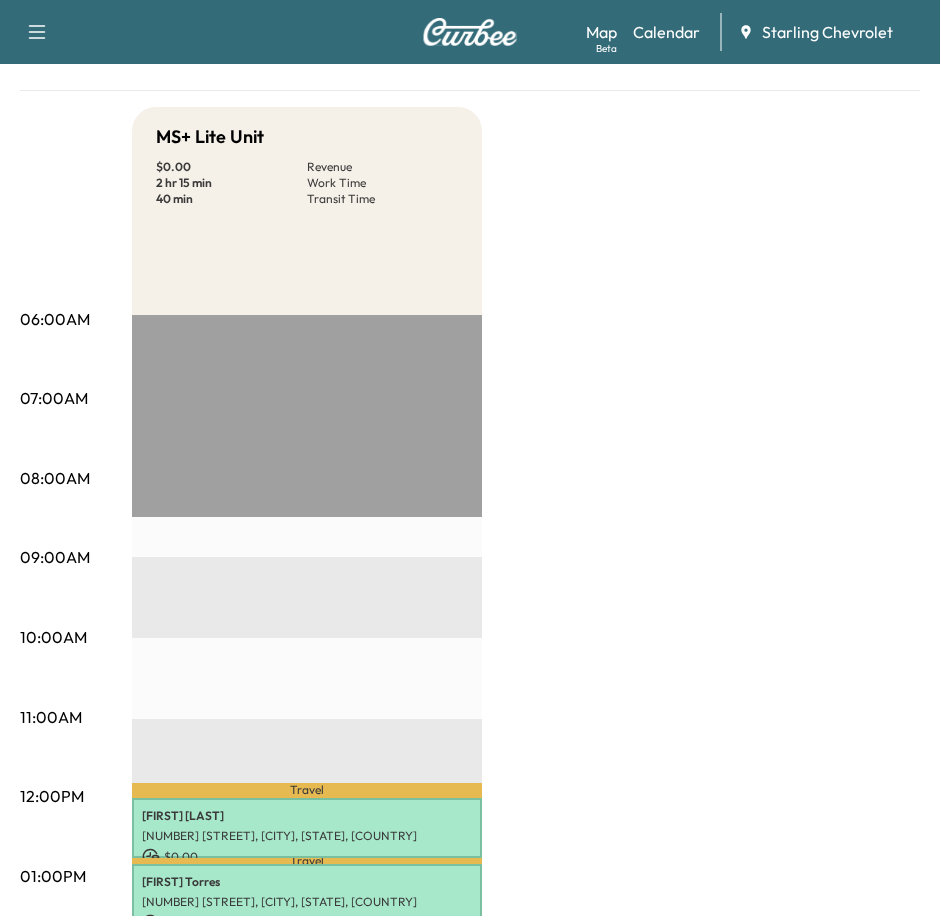 scroll, scrollTop: 0, scrollLeft: 0, axis: both 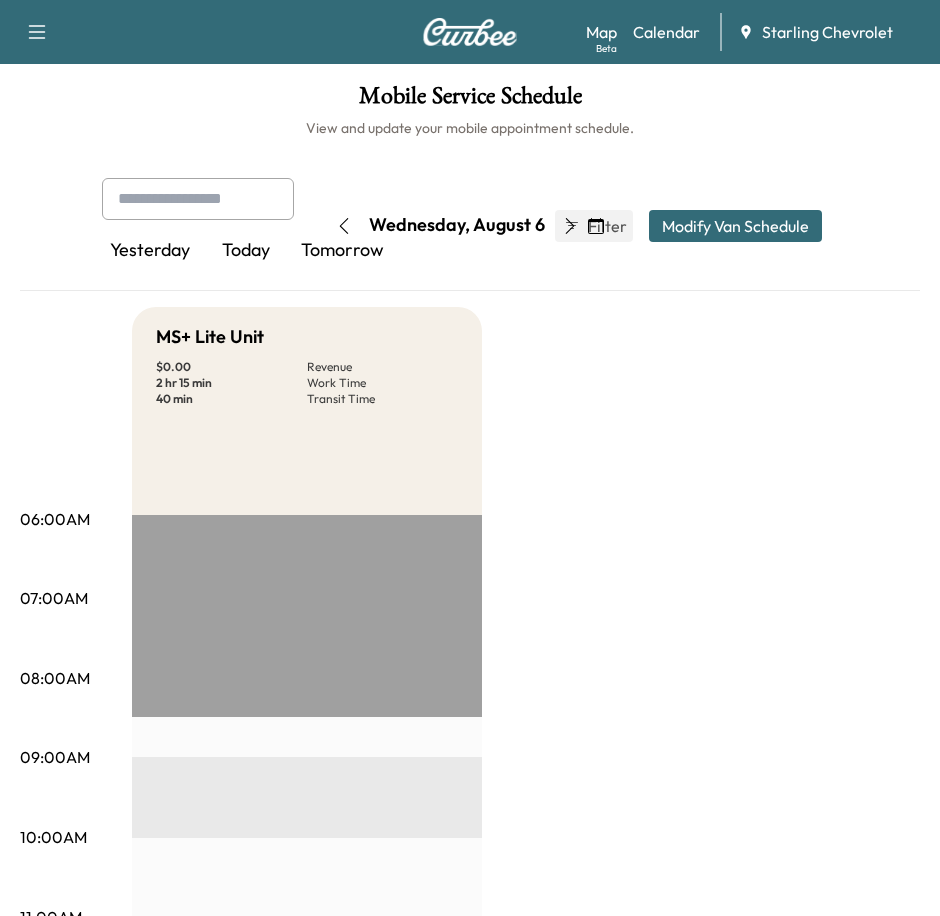 click at bounding box center [570, 226] 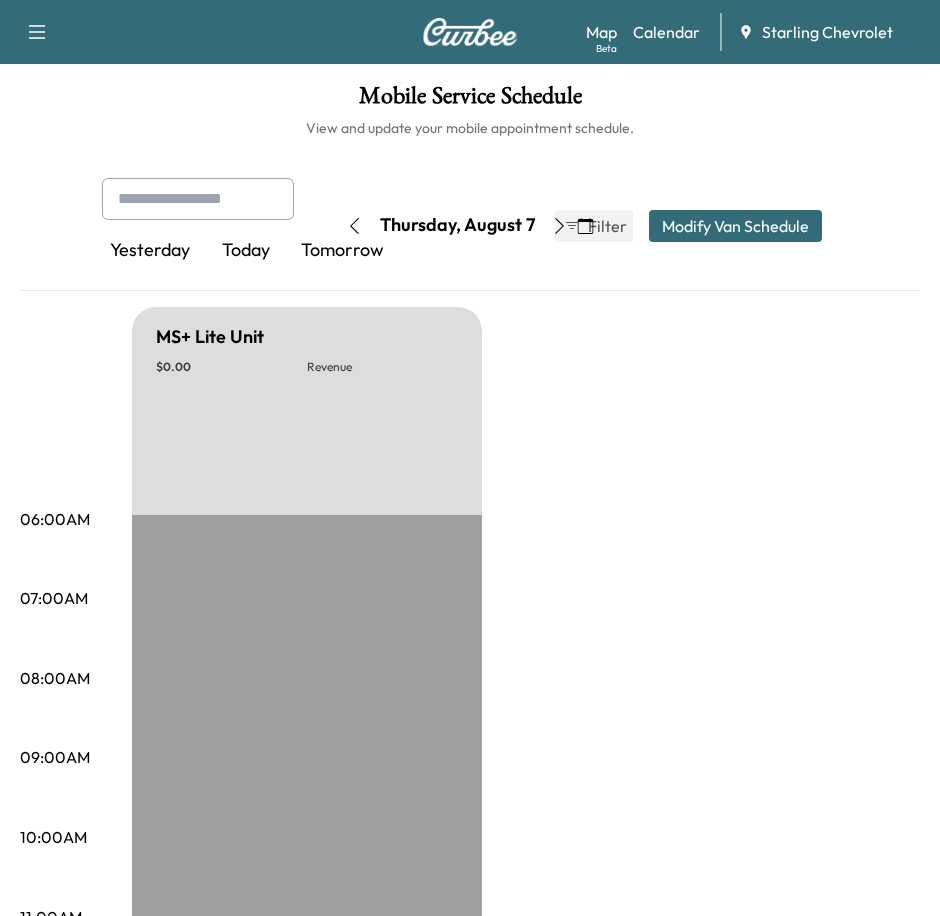 click 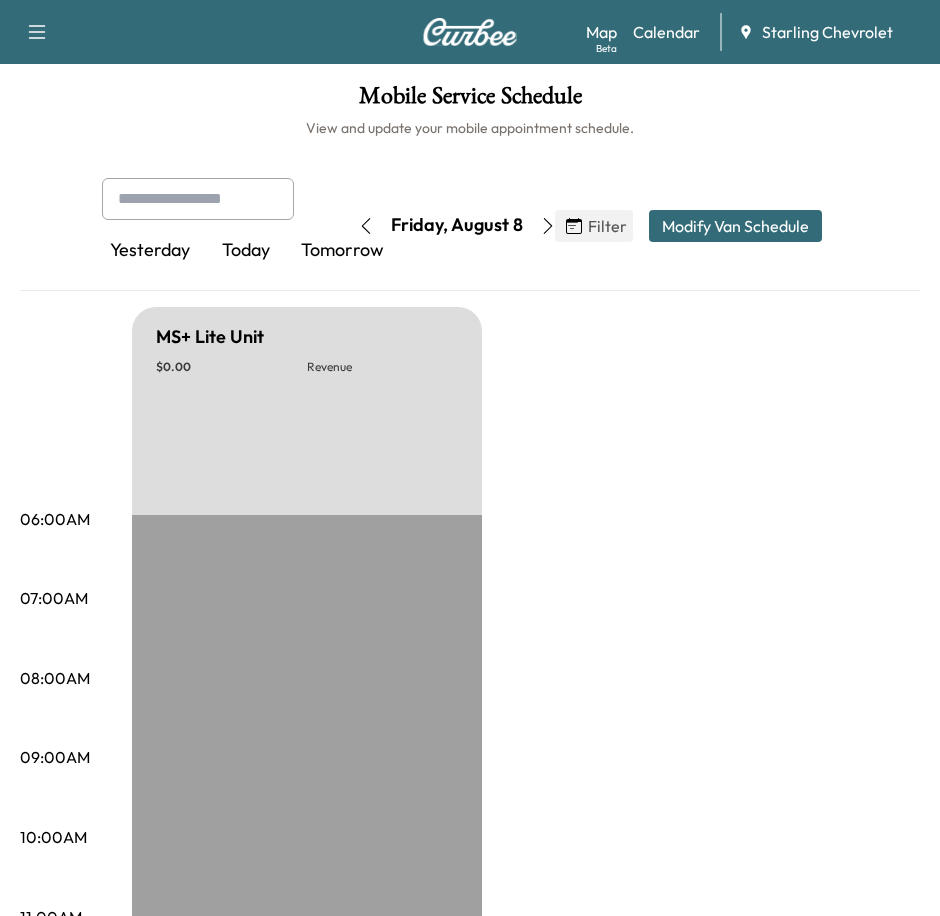 click on "[DAY_OF_WEEK] [MONTH] [DAY] [MONTH] [YEAR] S M T W T F S   27   28   29   30   31   1   2   3   4   5   6   7   8   9   10   11   12   13   14   15   16   17   18   19   20   21   22   23   24   25   26   27   28   29   30   31   1   2   3   4   5 Cancel Done" at bounding box center [470, 226] 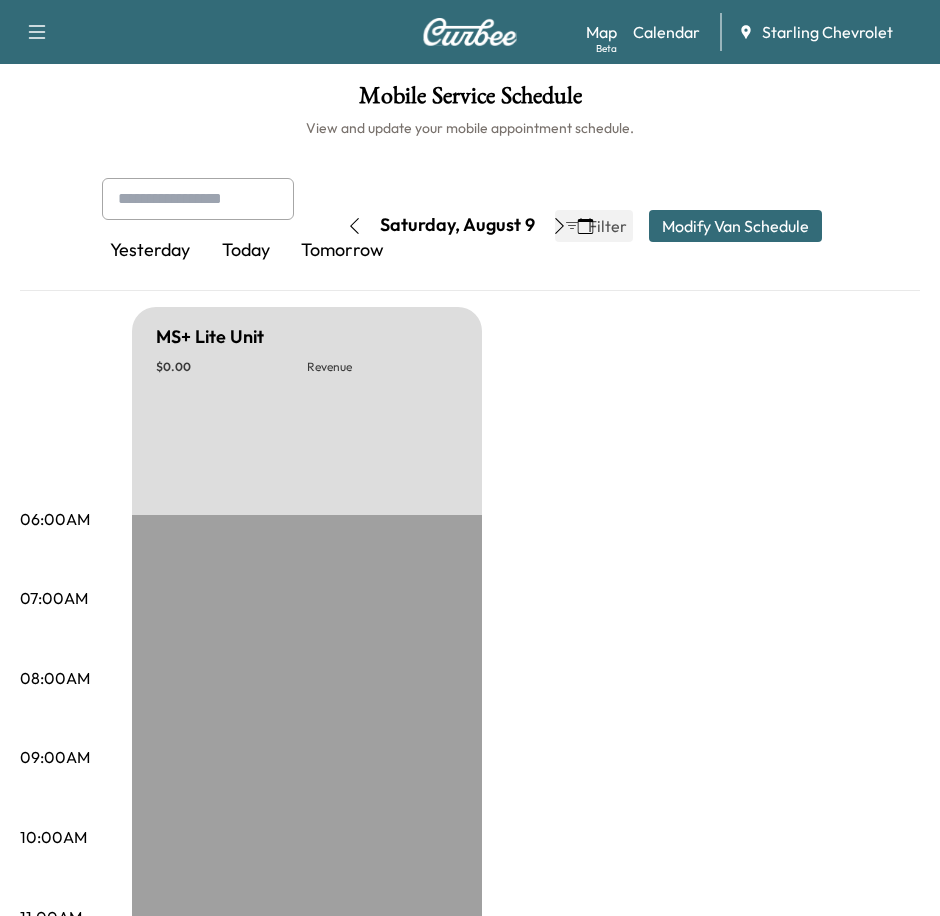 click at bounding box center [560, 226] 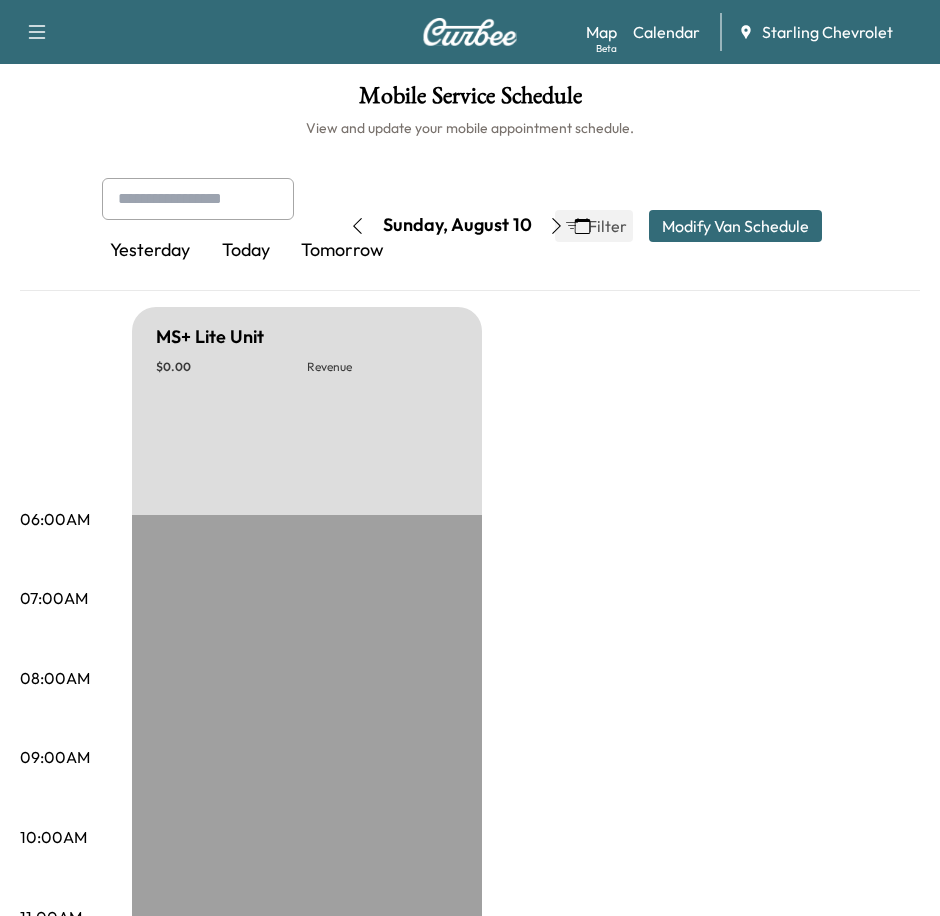 click 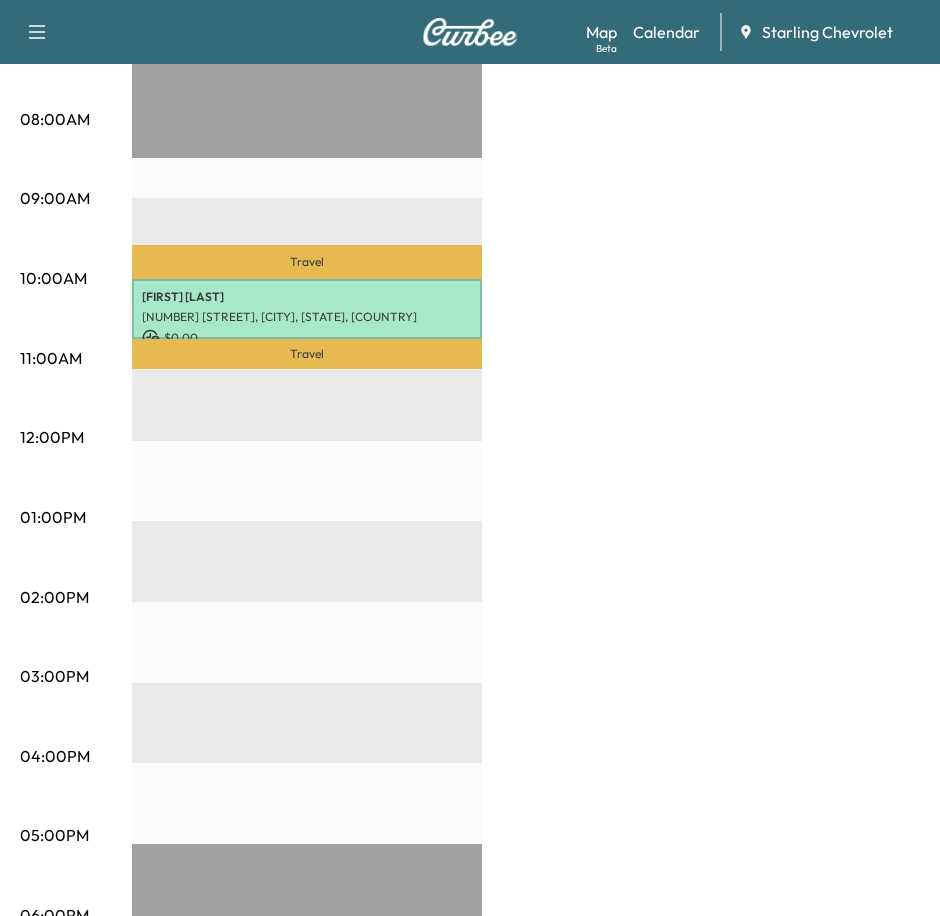 scroll, scrollTop: 594, scrollLeft: 0, axis: vertical 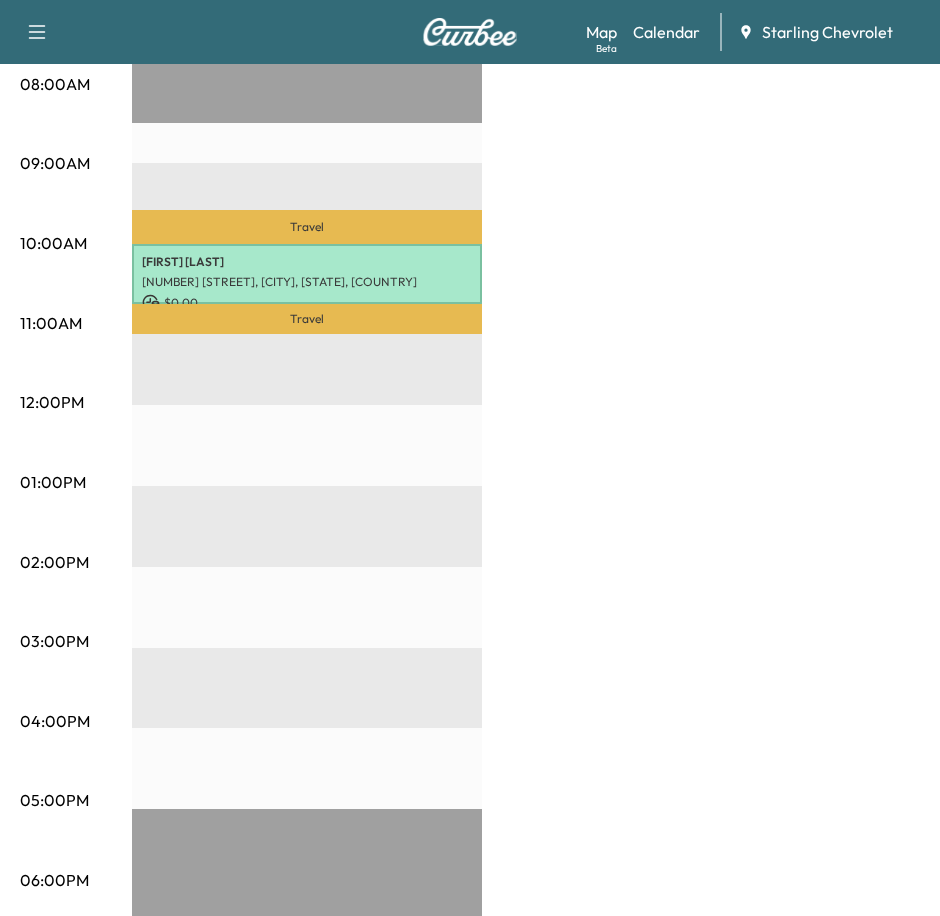 click on "Travel [FIRST] [LAST] [NUMBER] [STREET], [CITY], [STATE], [COUNTRY] $ 0.00 10:00 am  -  10:45 am Travel EST Start" at bounding box center (307, 567) 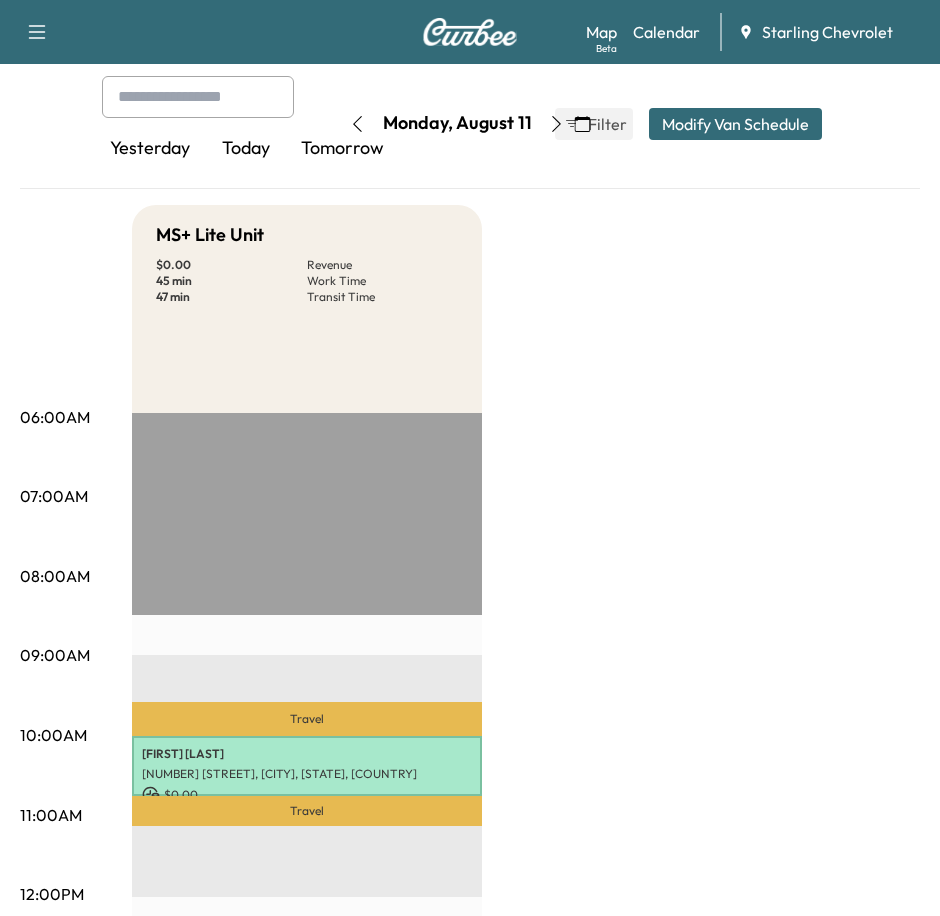 scroll, scrollTop: 200, scrollLeft: 0, axis: vertical 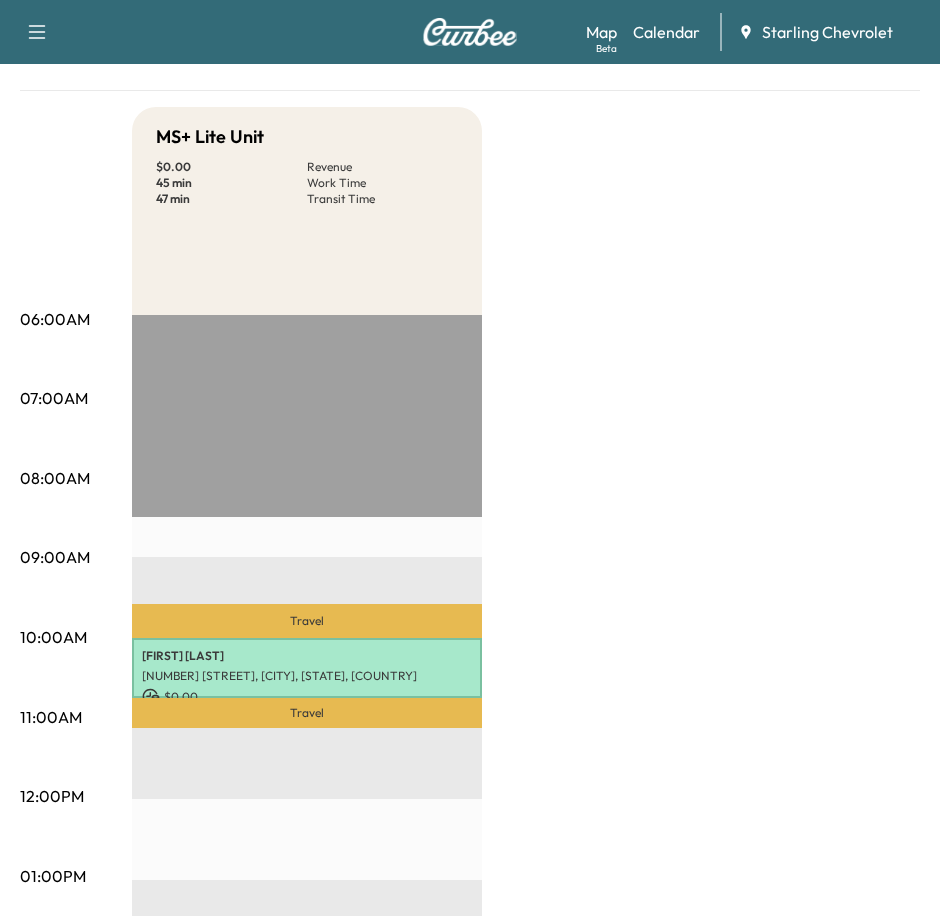 click 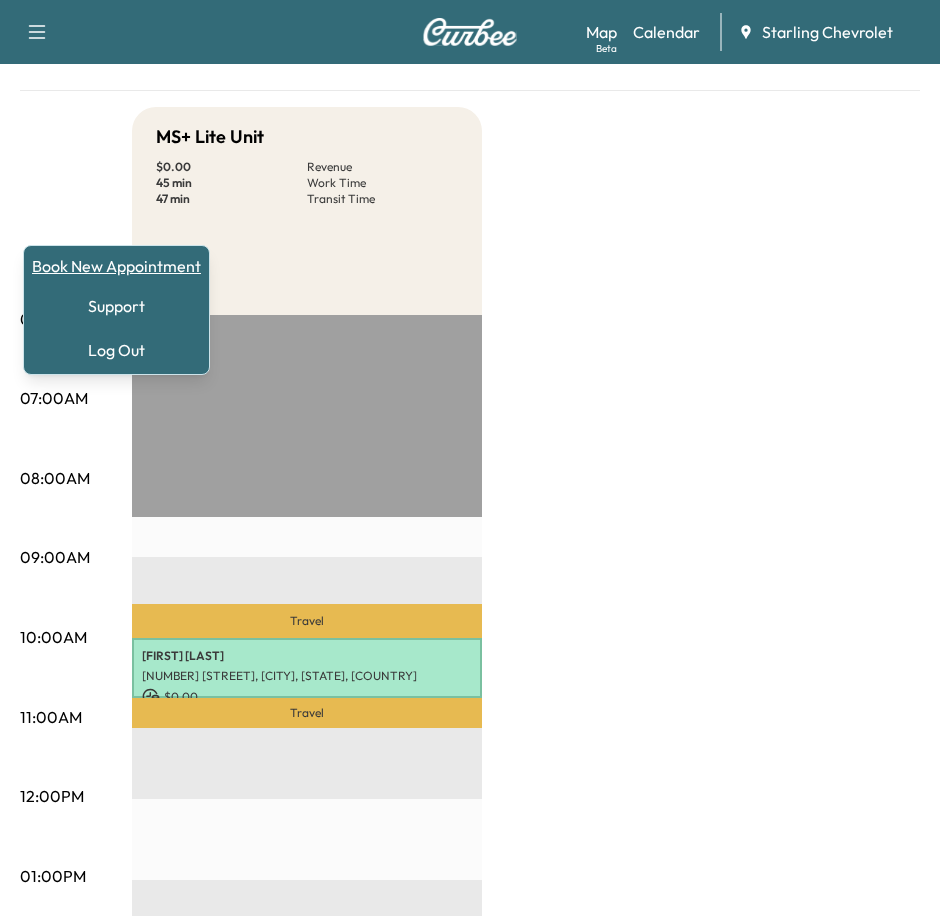 click on "Book New Appointment" at bounding box center (116, 266) 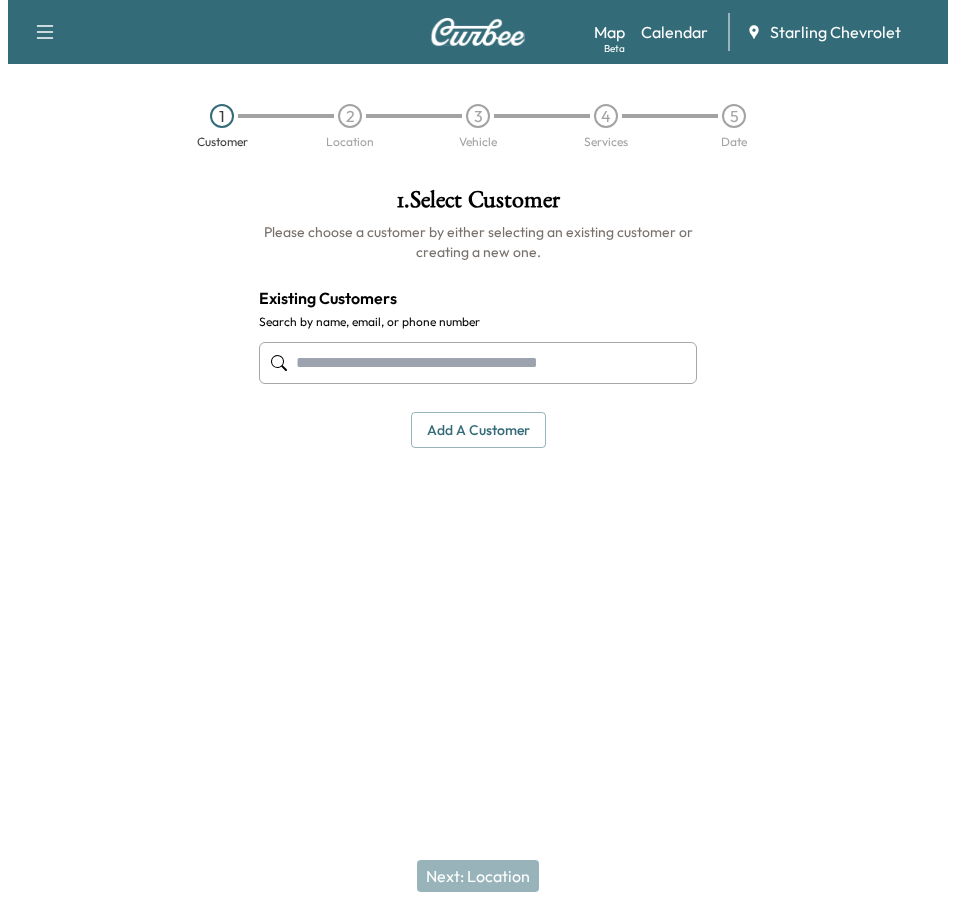 scroll, scrollTop: 0, scrollLeft: 0, axis: both 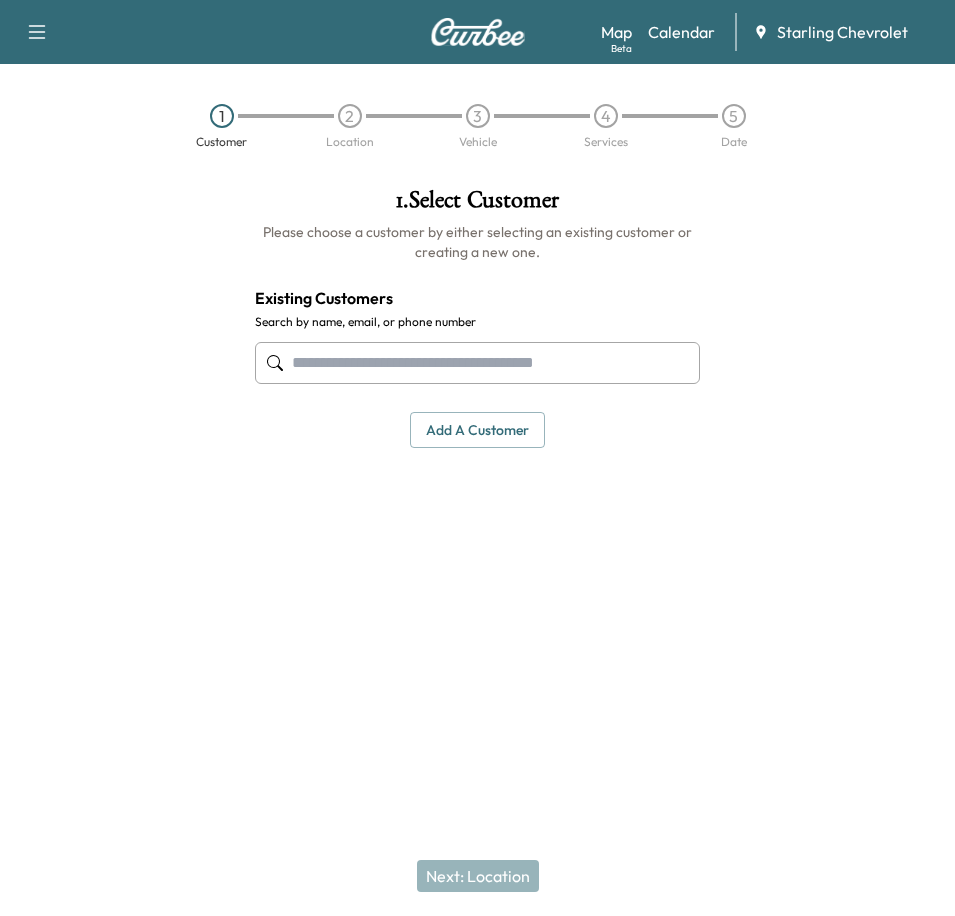 click at bounding box center [478, 363] 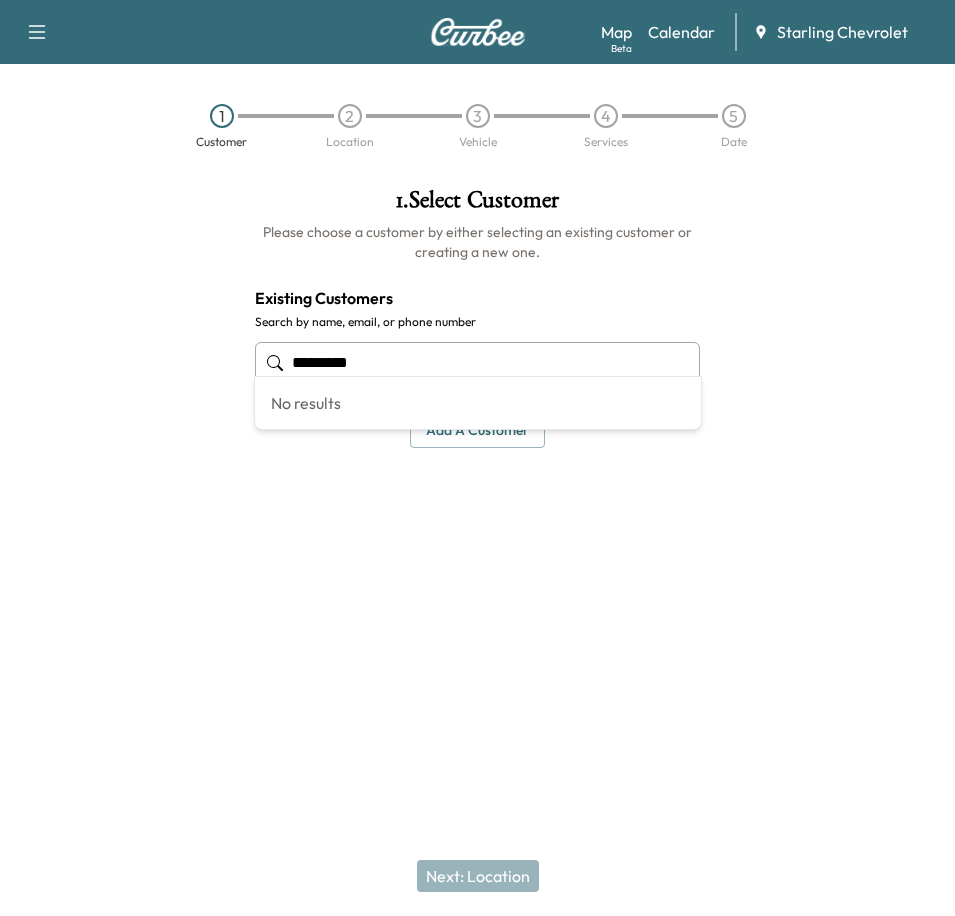 type on "**********" 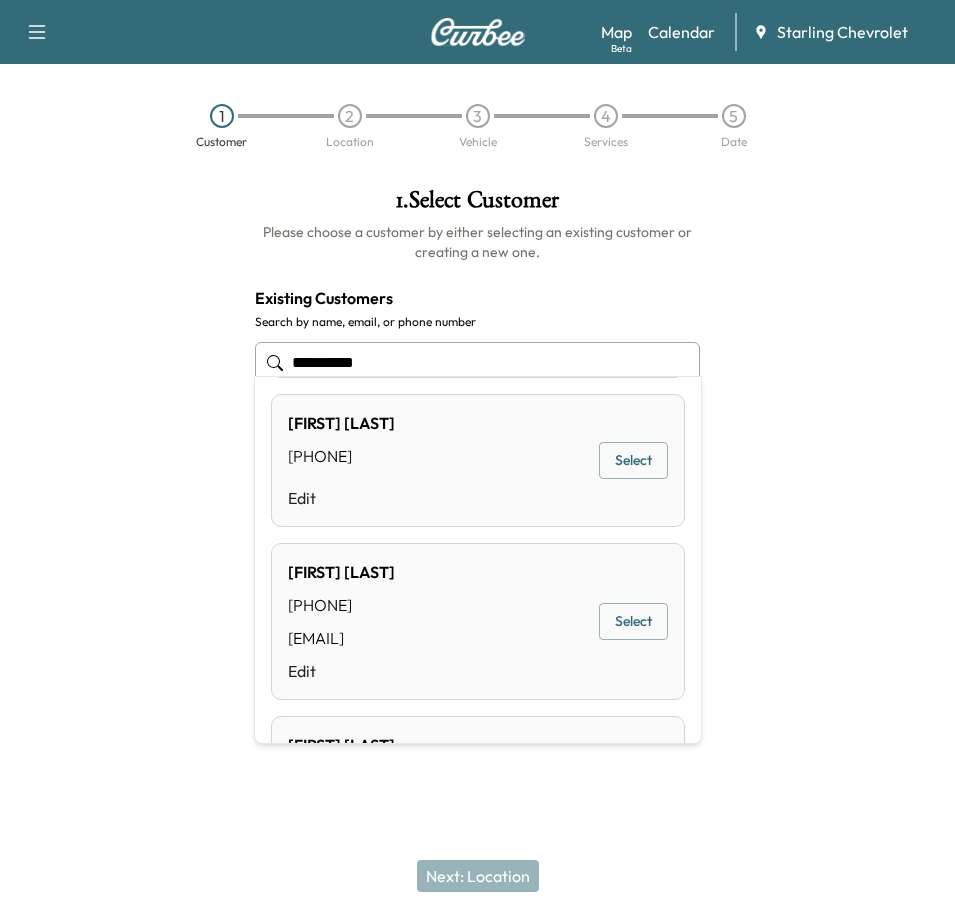 scroll, scrollTop: 1238, scrollLeft: 0, axis: vertical 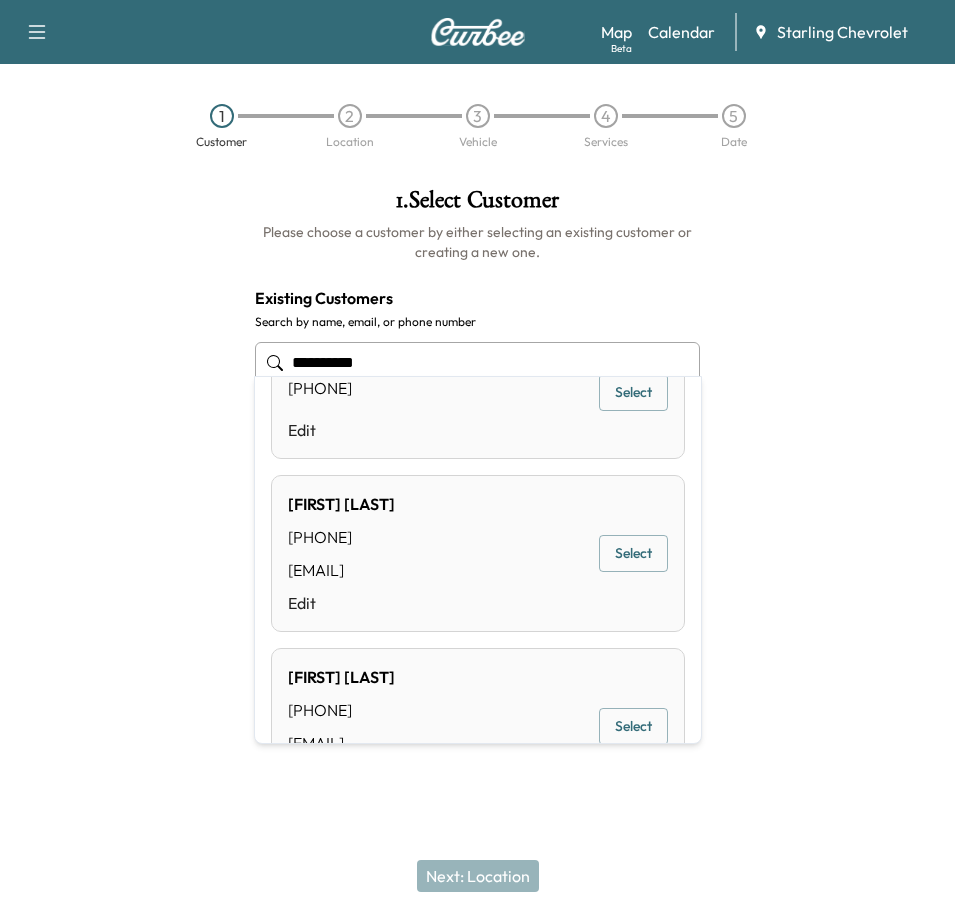 drag, startPoint x: 408, startPoint y: 344, endPoint x: 231, endPoint y: 342, distance: 177.01129 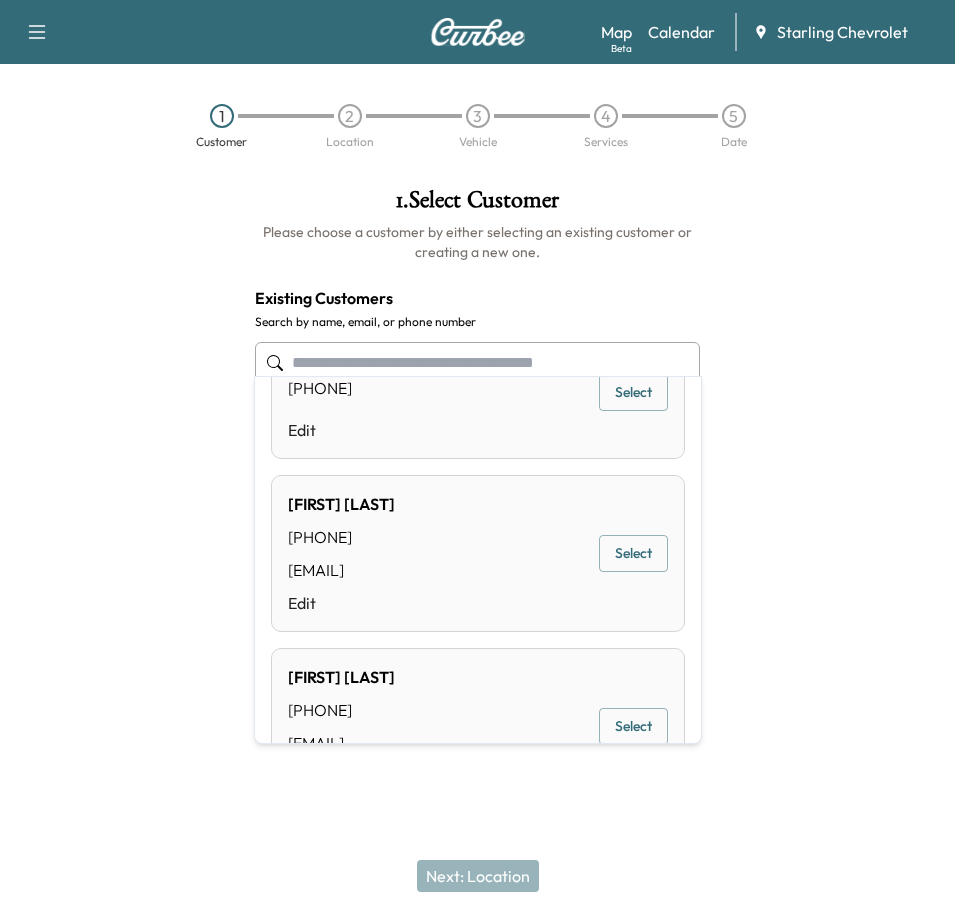 scroll, scrollTop: 0, scrollLeft: 0, axis: both 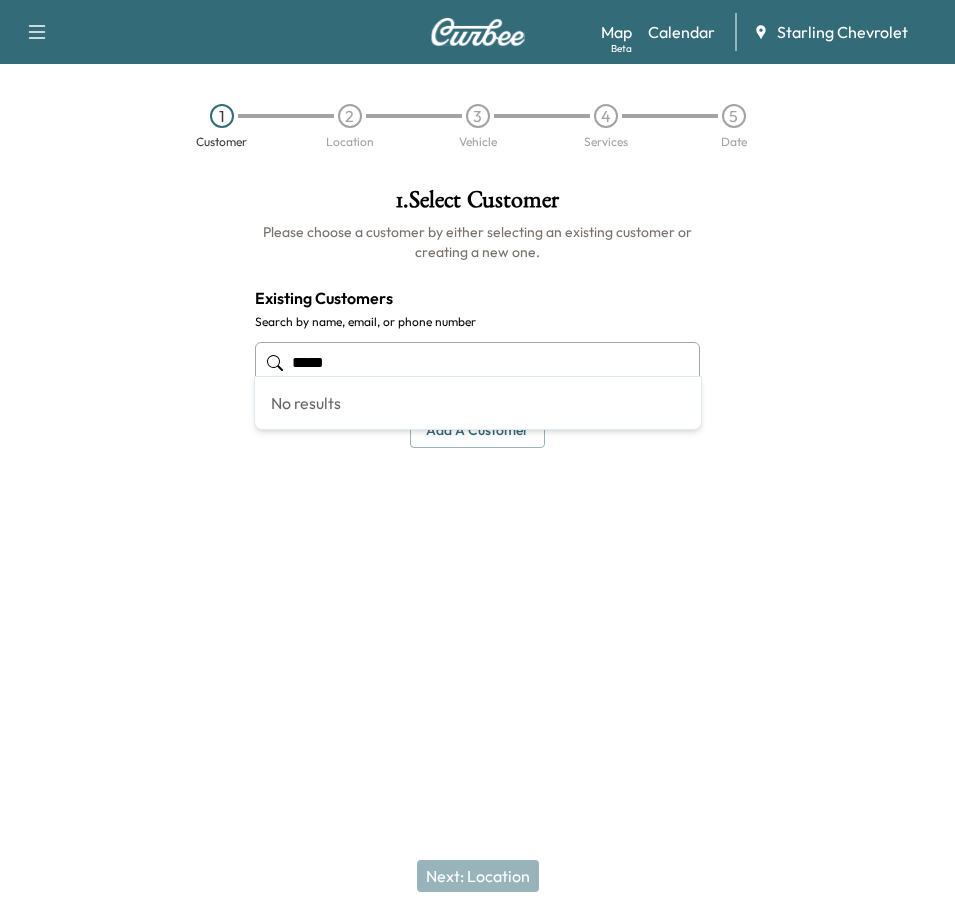 type on "******" 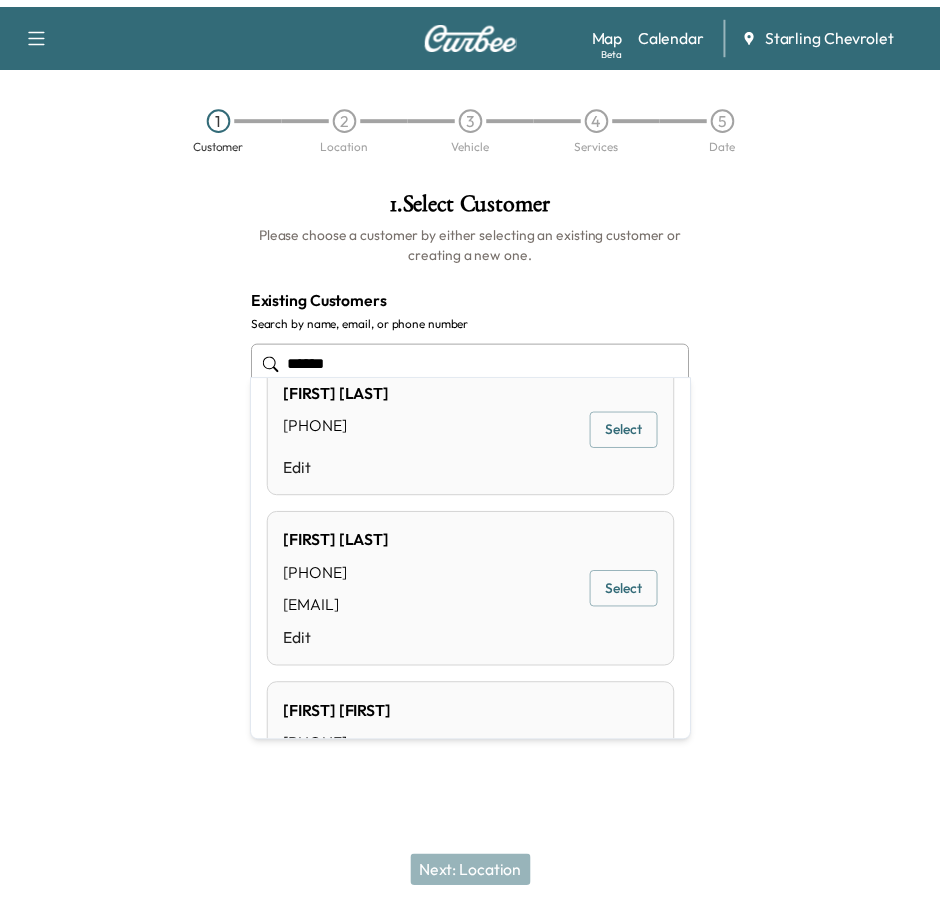 scroll, scrollTop: 0, scrollLeft: 0, axis: both 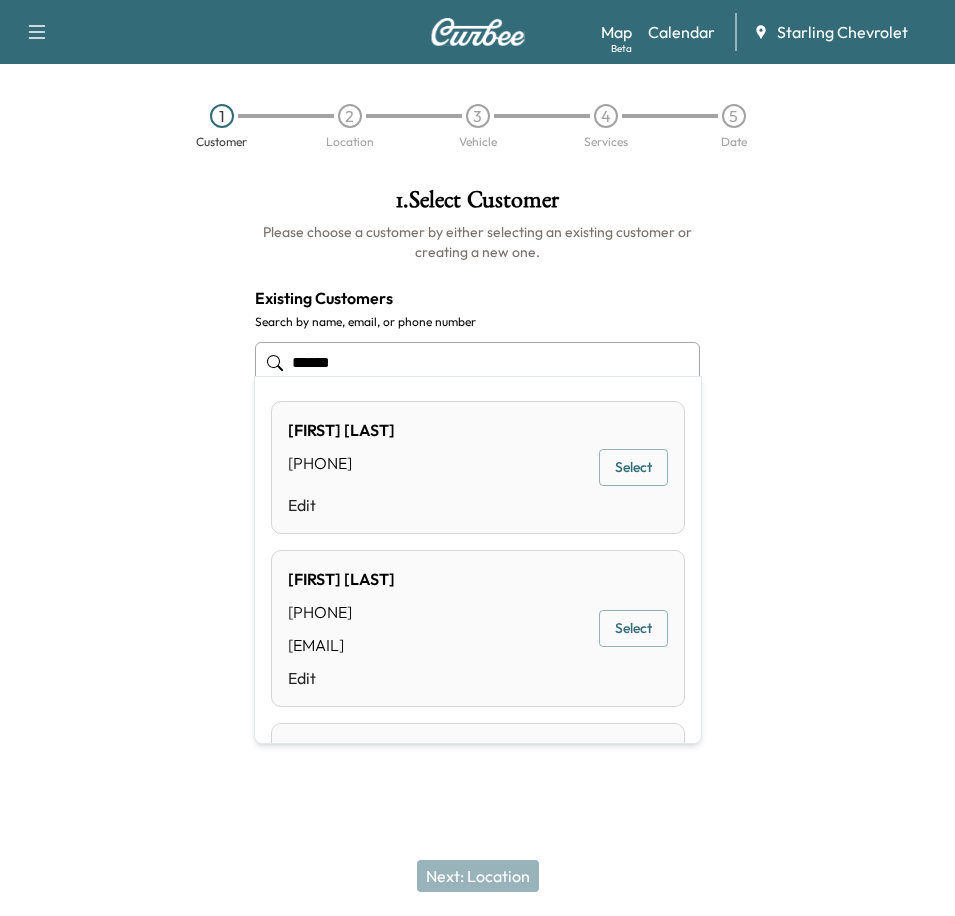 click on "******" at bounding box center (478, 363) 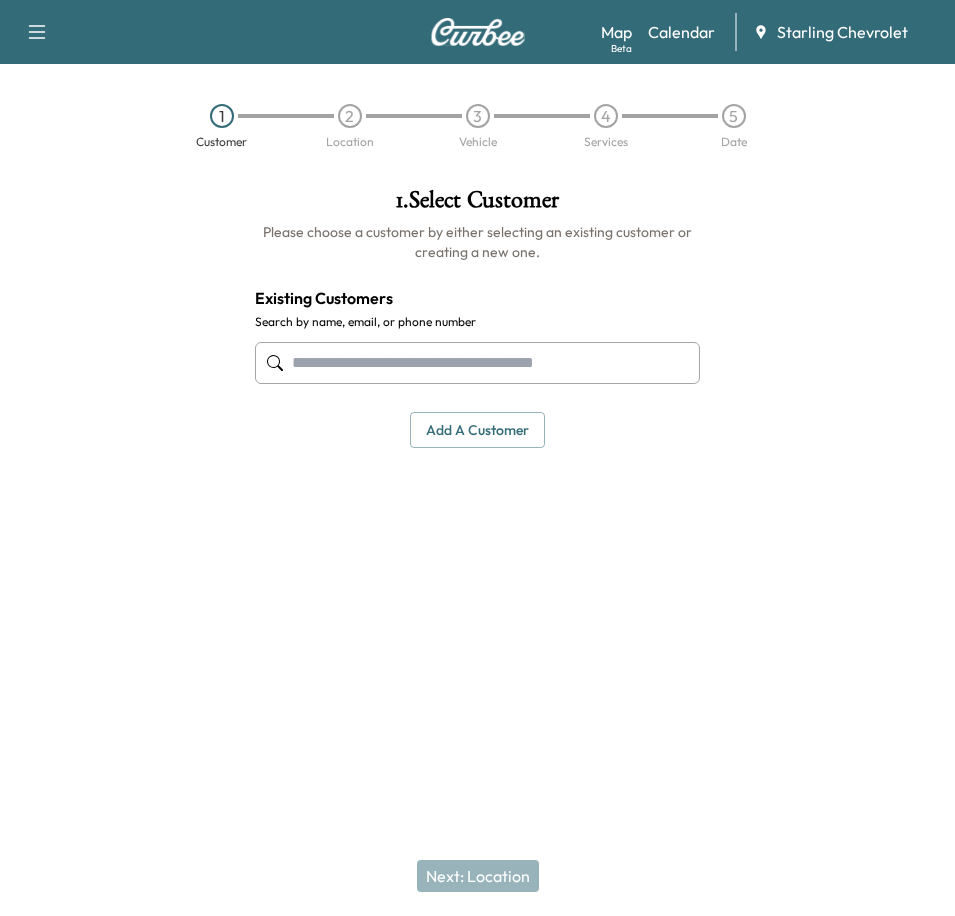 click on "Add a customer" at bounding box center (477, 430) 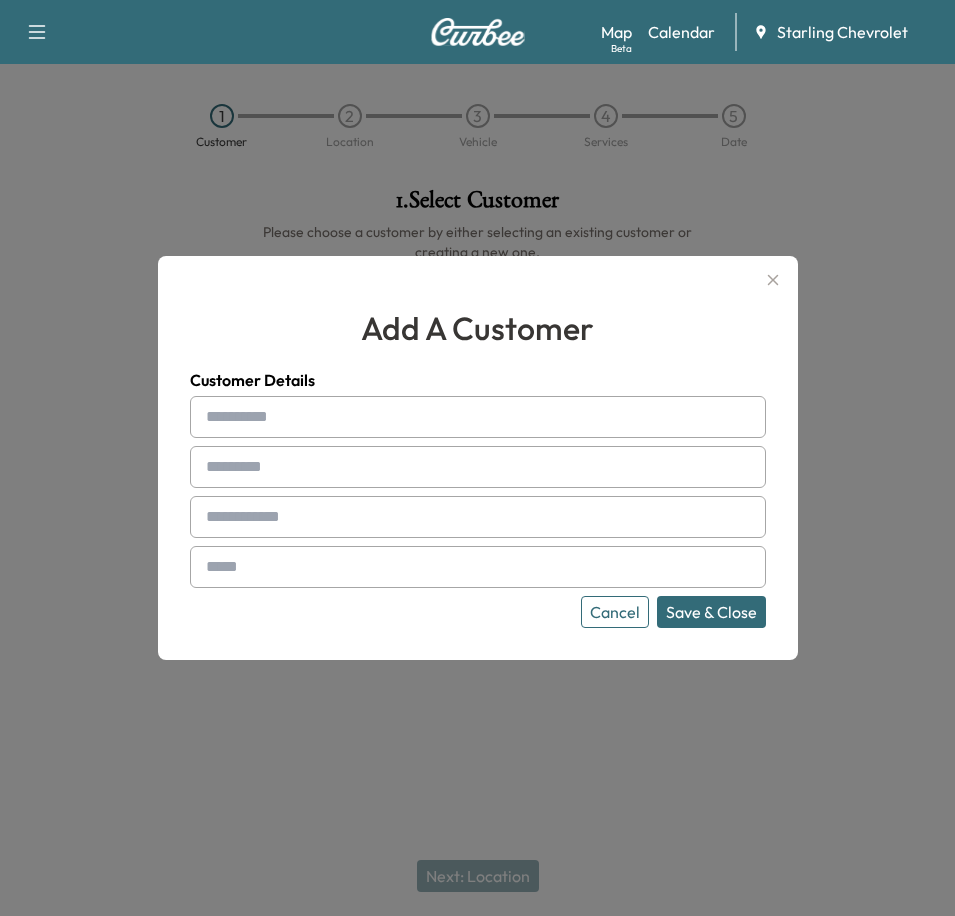 click at bounding box center (478, 417) 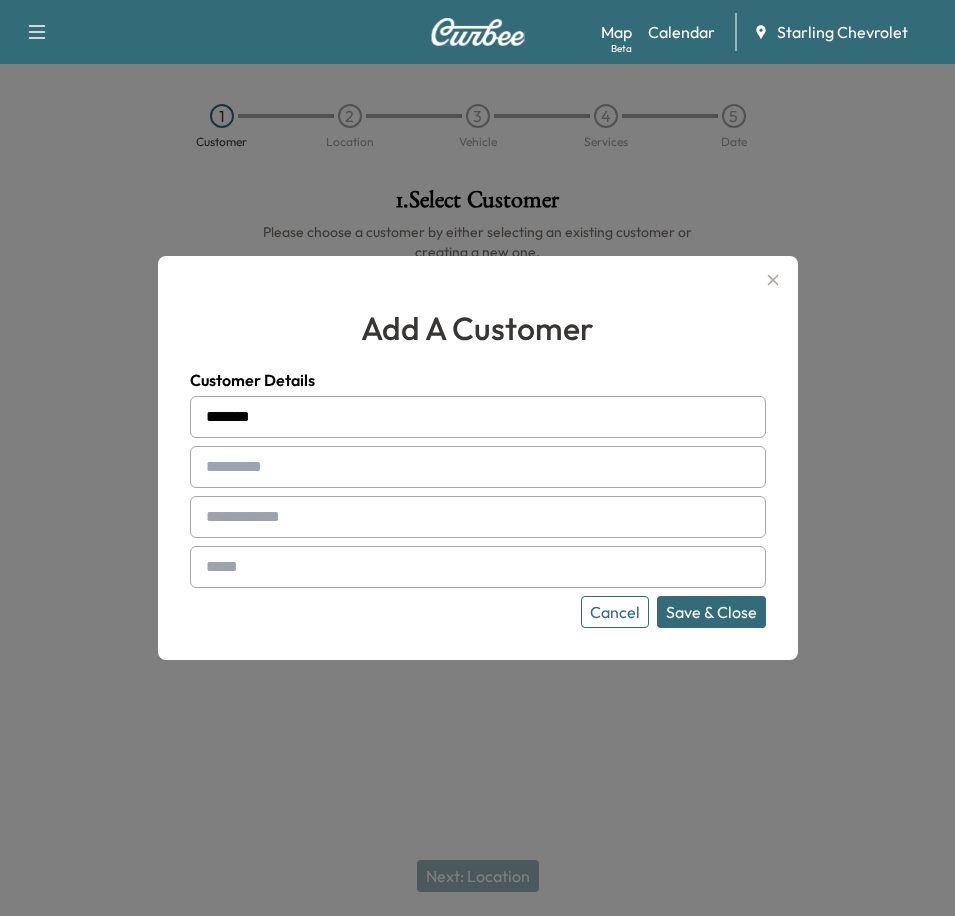 type on "*******" 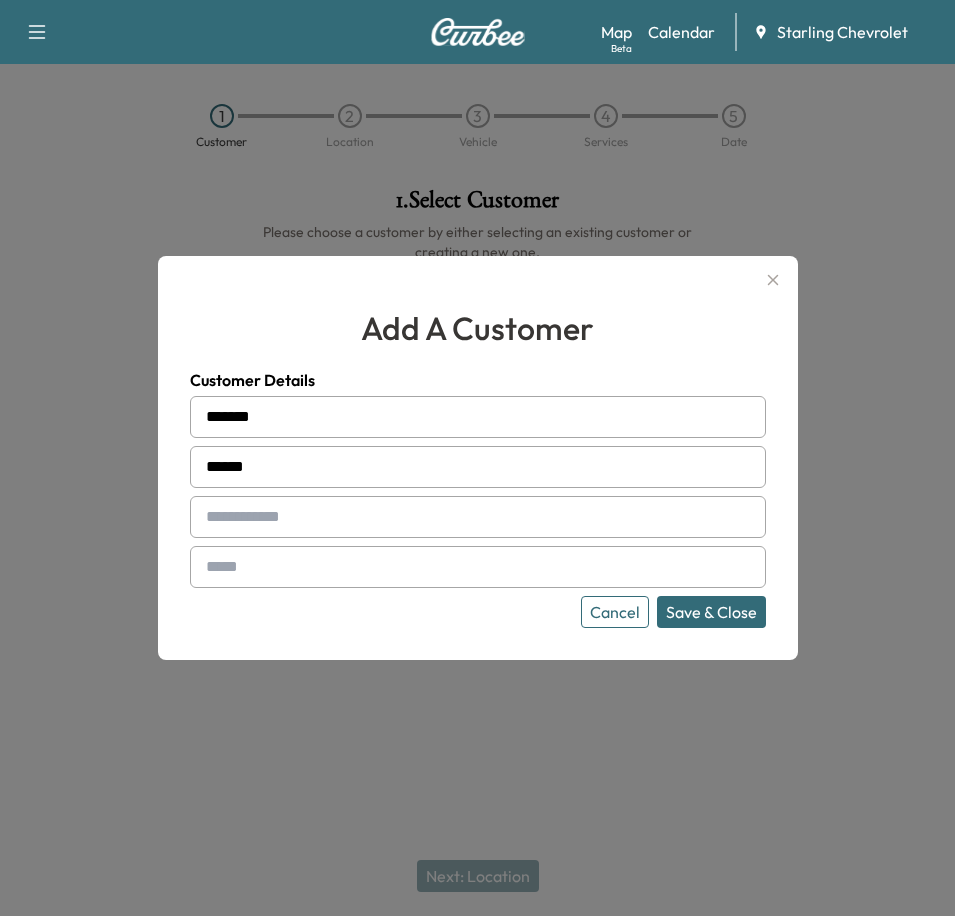 type on "******" 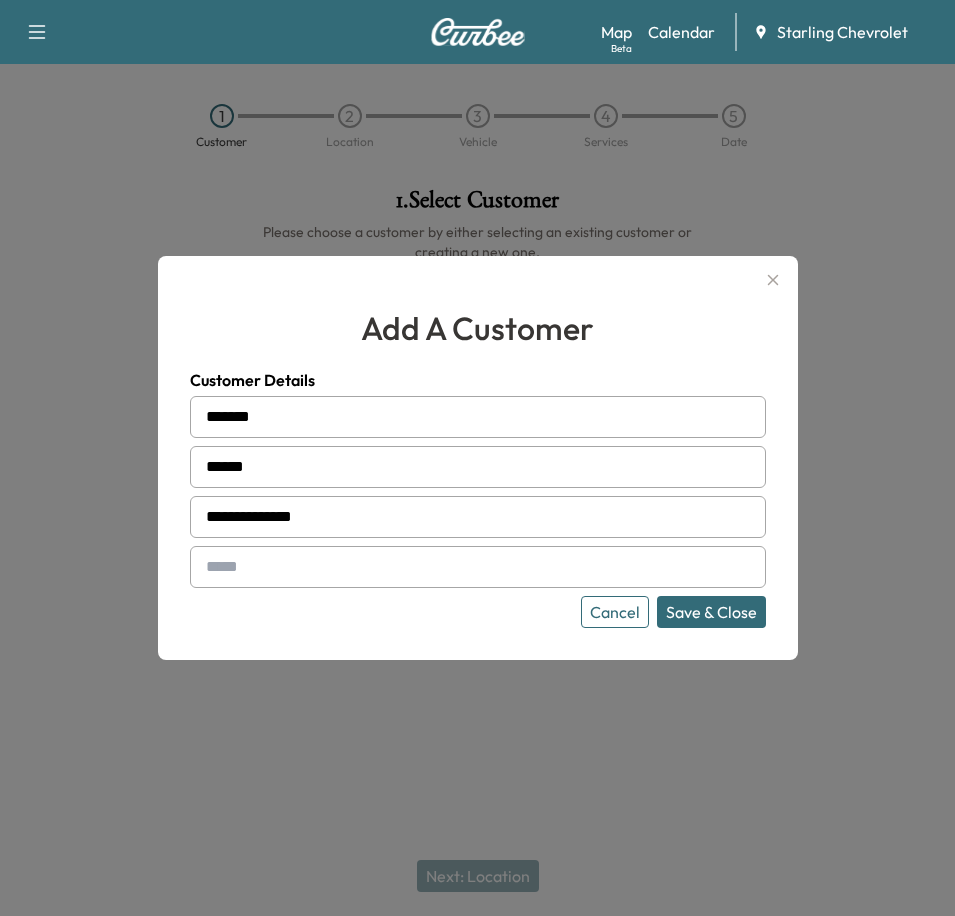 type on "**********" 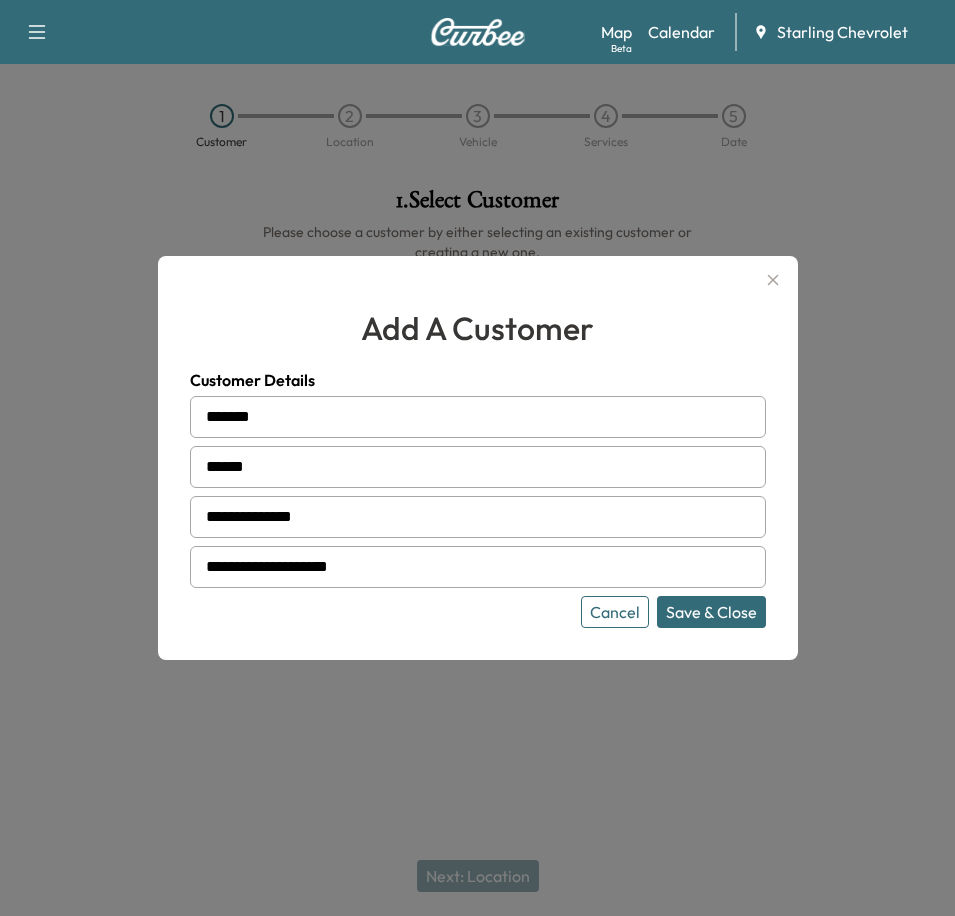 type on "**********" 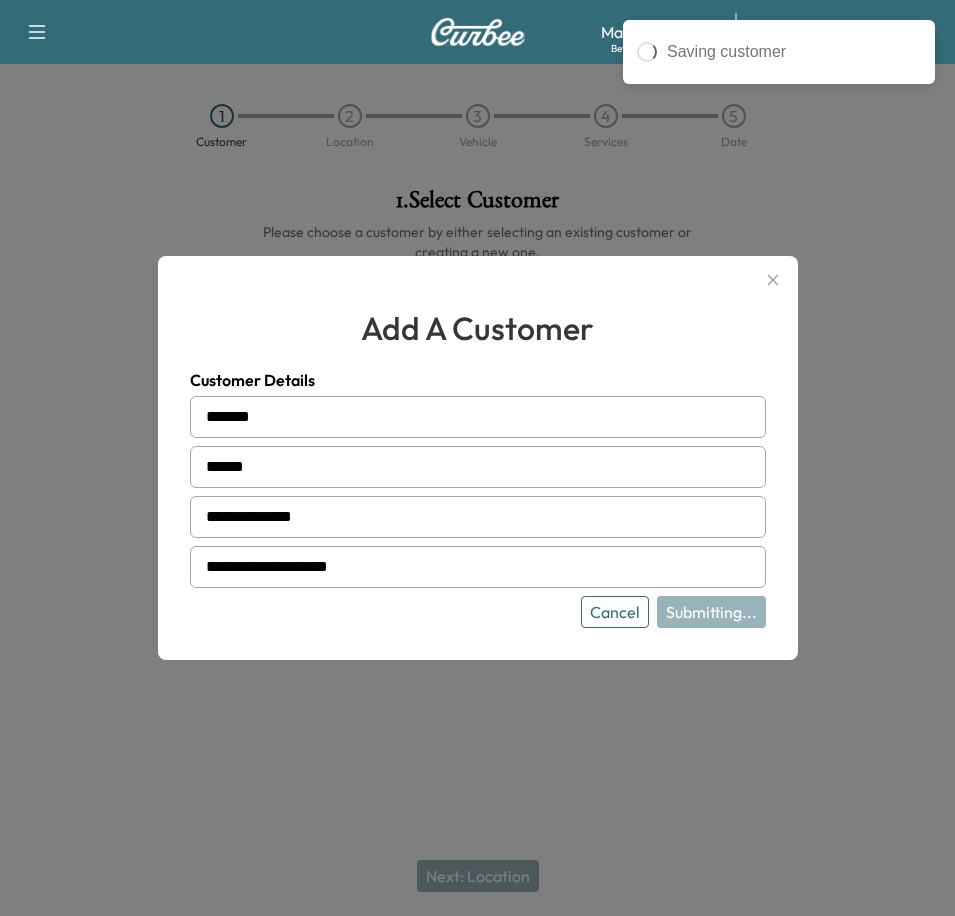 type on "**********" 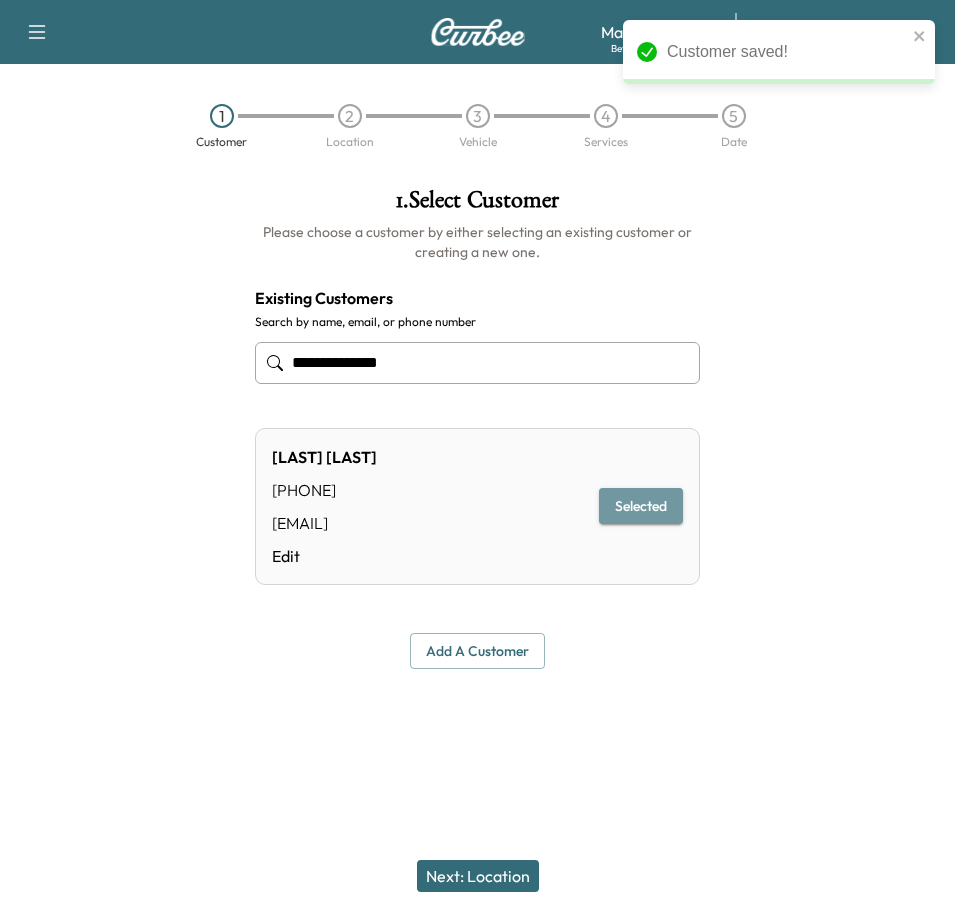 click on "Selected" at bounding box center [641, 506] 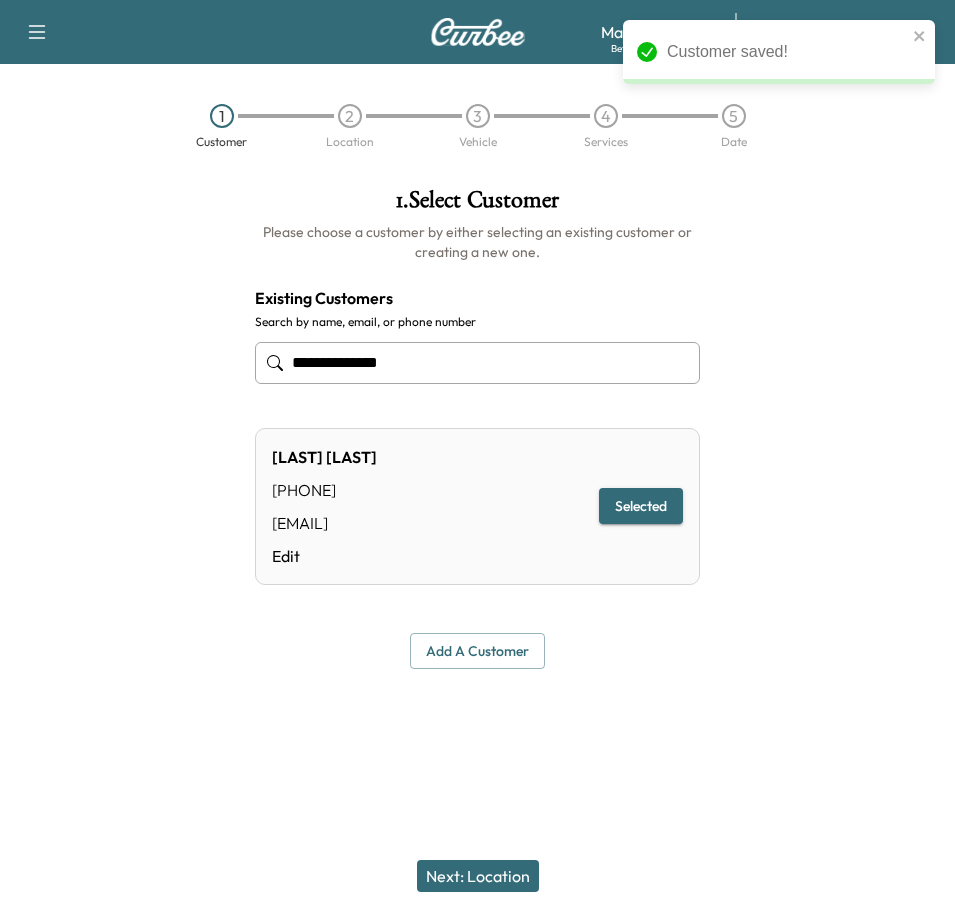 click on "Next: Location" at bounding box center [478, 876] 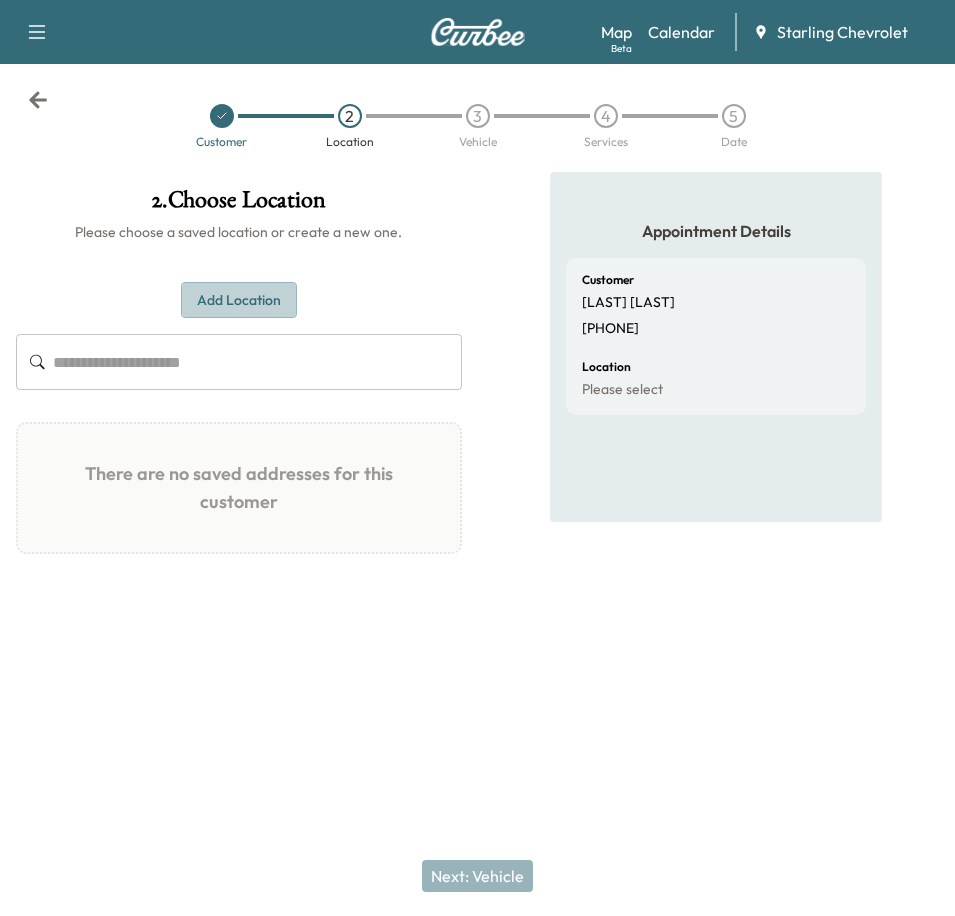 click on "Add Location" at bounding box center (239, 300) 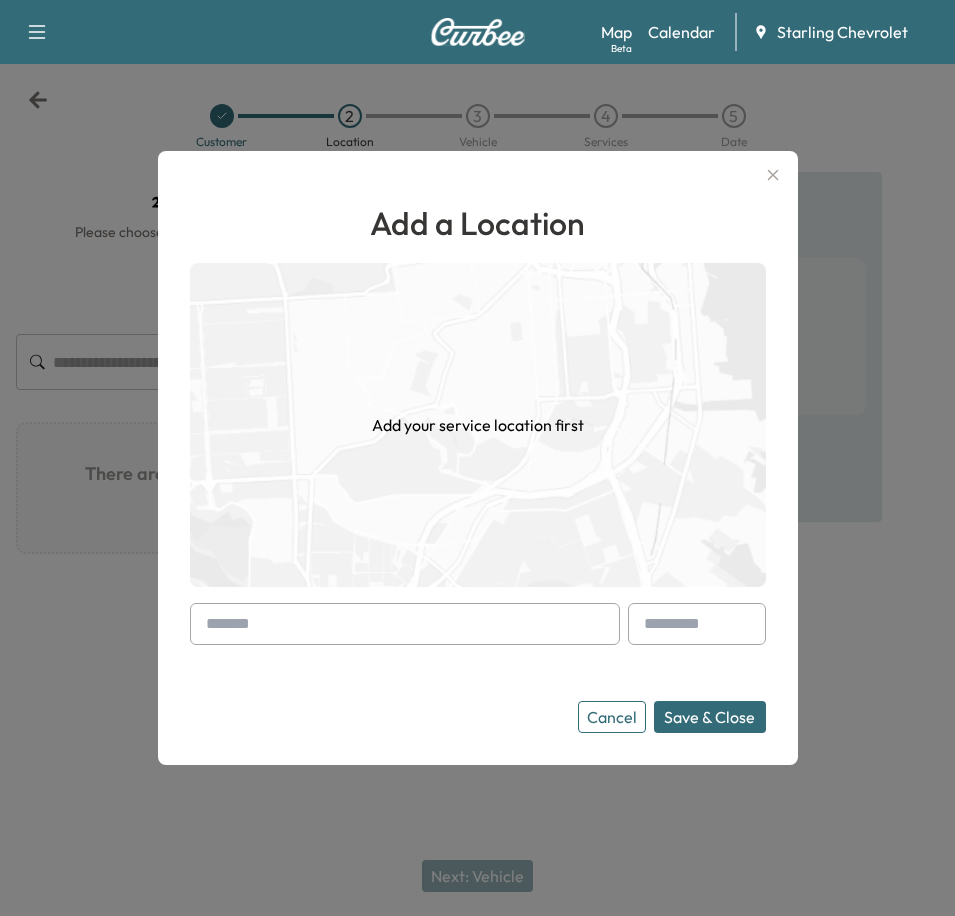 click at bounding box center (405, 624) 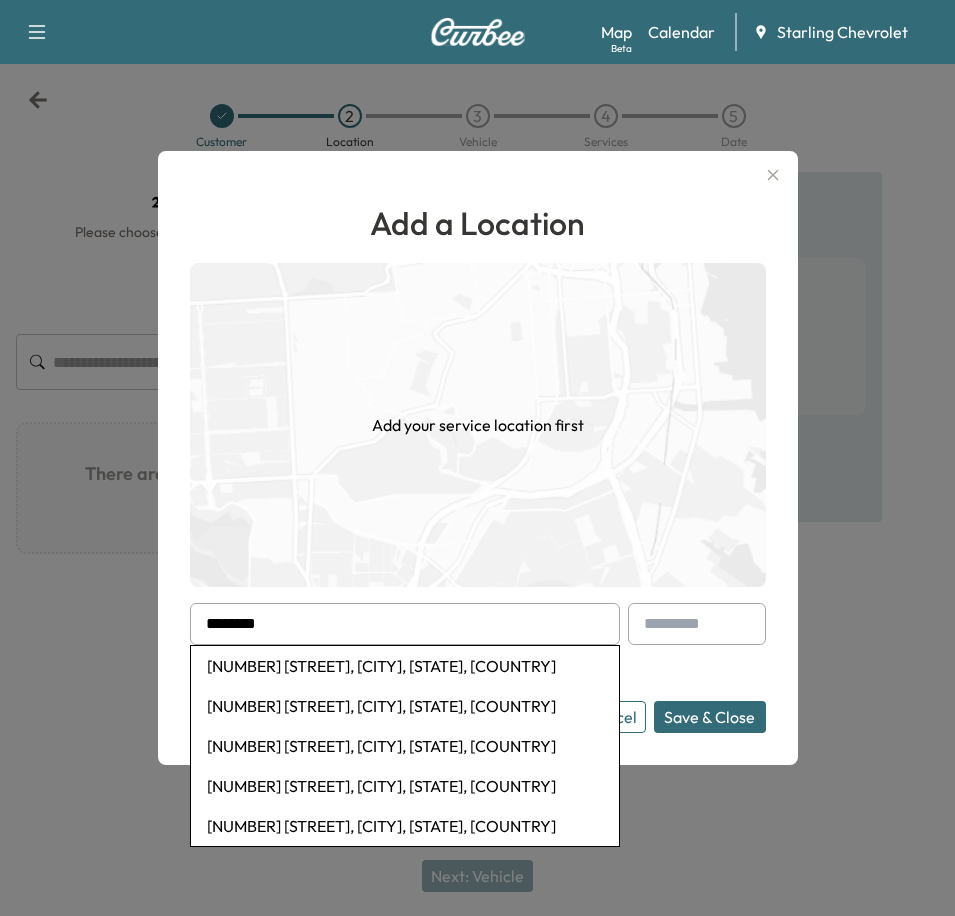 click on "[NUMBER] [STREET], [CITY], [STATE], [COUNTRY]" at bounding box center (405, 706) 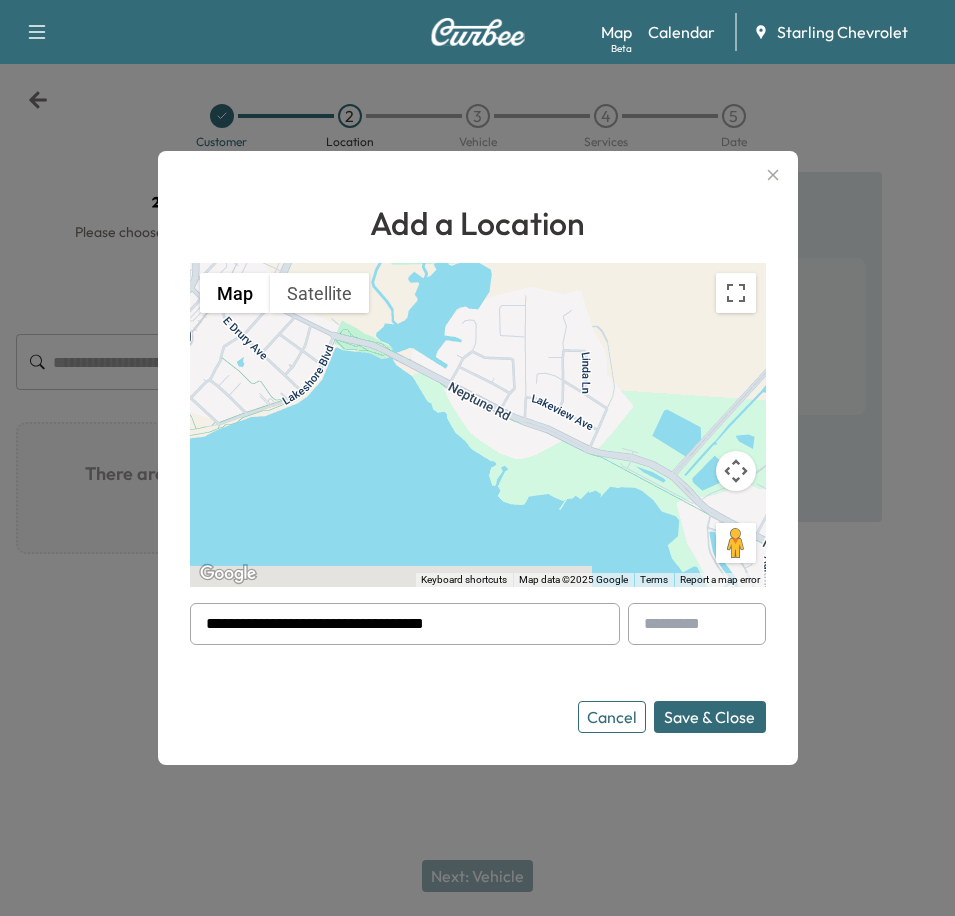 click on "Save & Close" at bounding box center [710, 717] 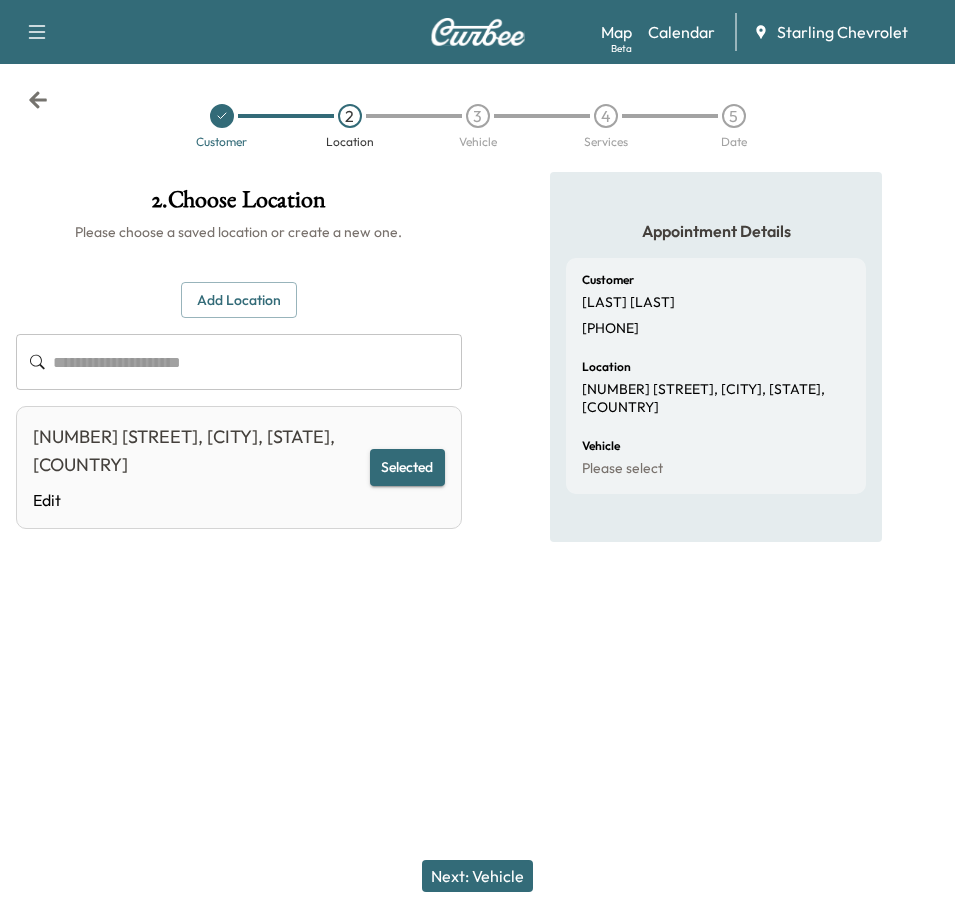 click on "Selected" at bounding box center [407, 467] 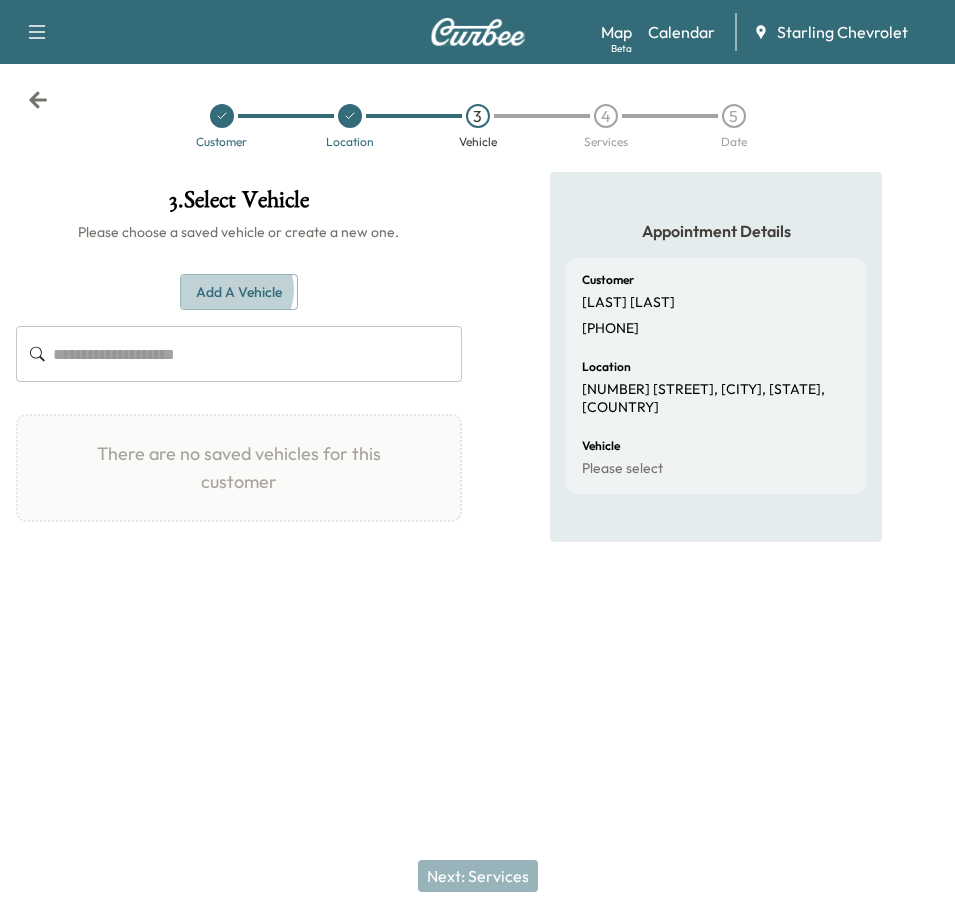 click on "Add a Vehicle" at bounding box center [239, 292] 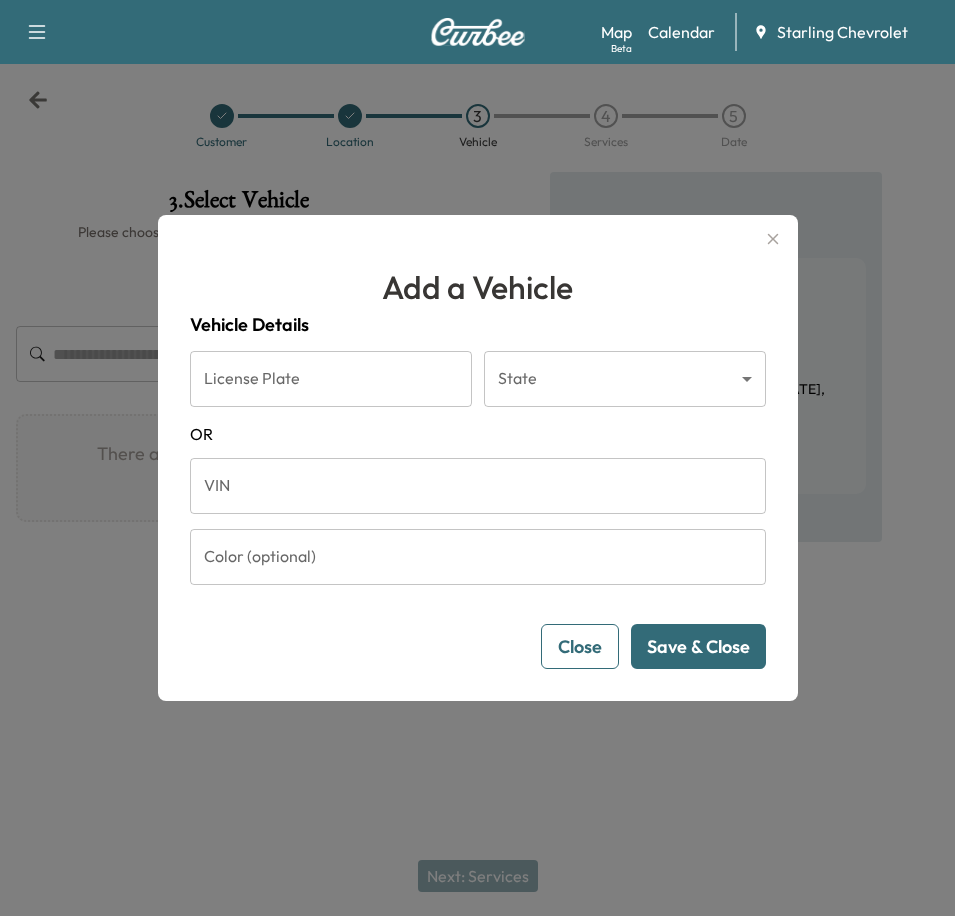 click on "VIN" at bounding box center [478, 486] 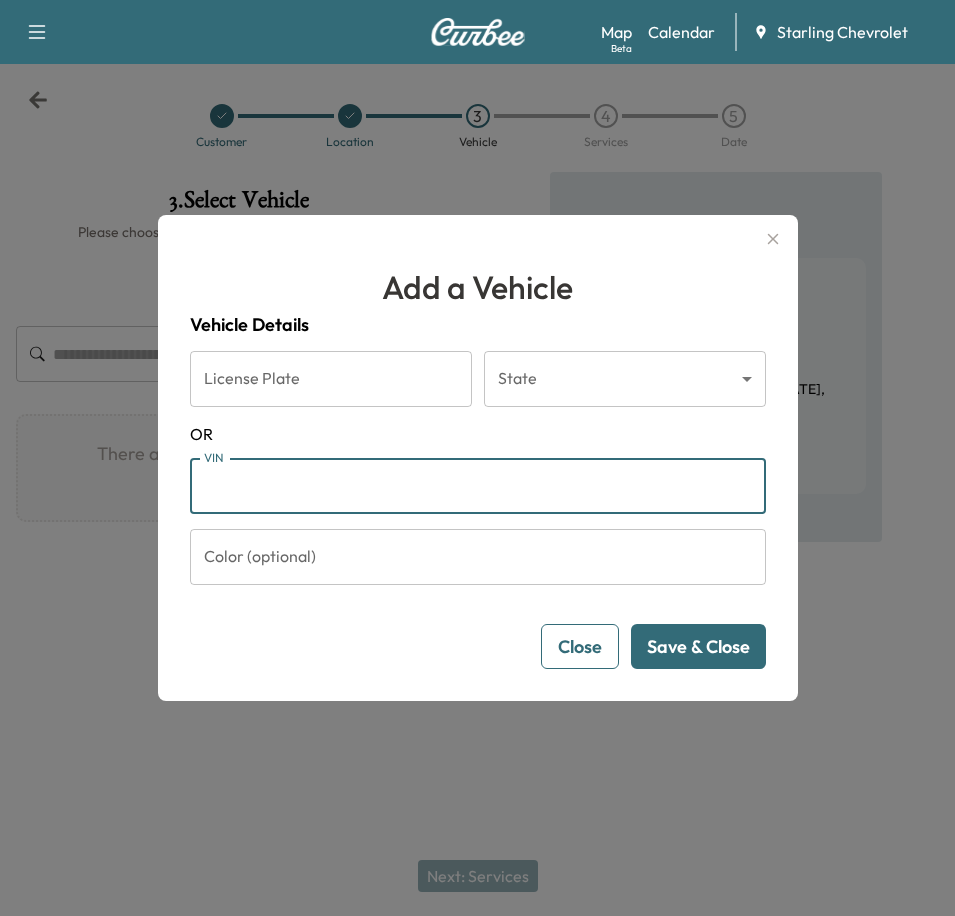 paste on "**********" 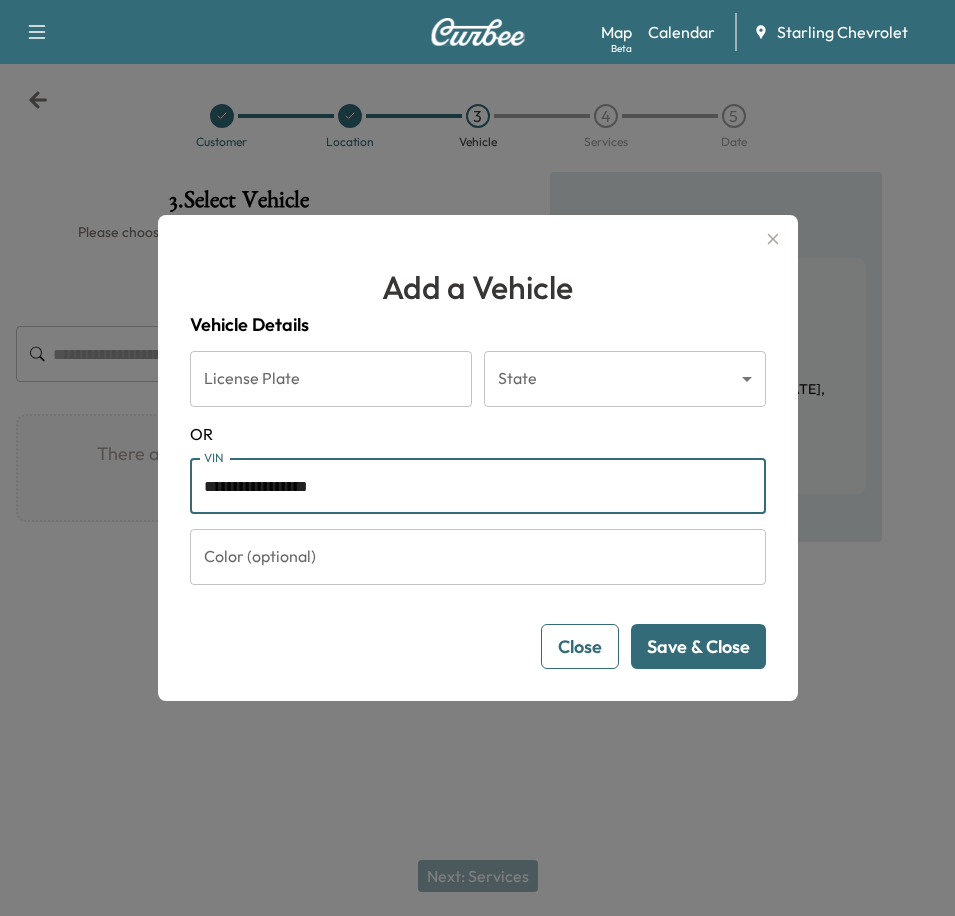 type on "**********" 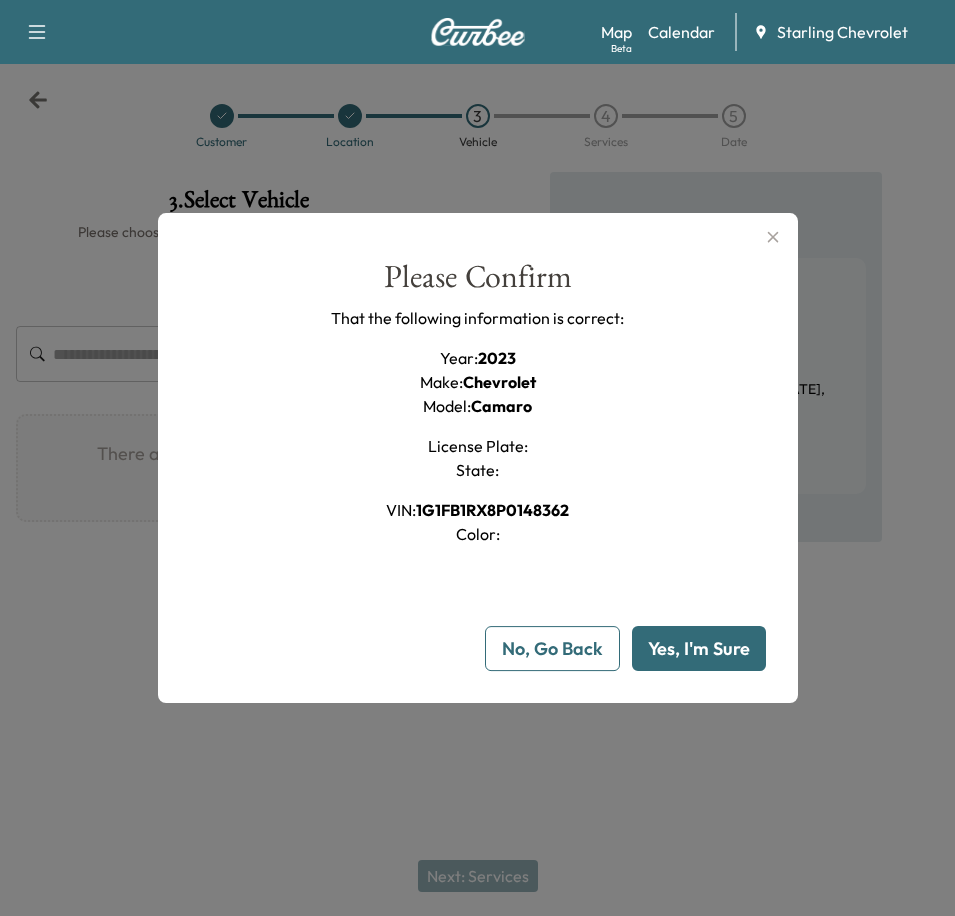 click on "Yes, I'm Sure" at bounding box center (699, 648) 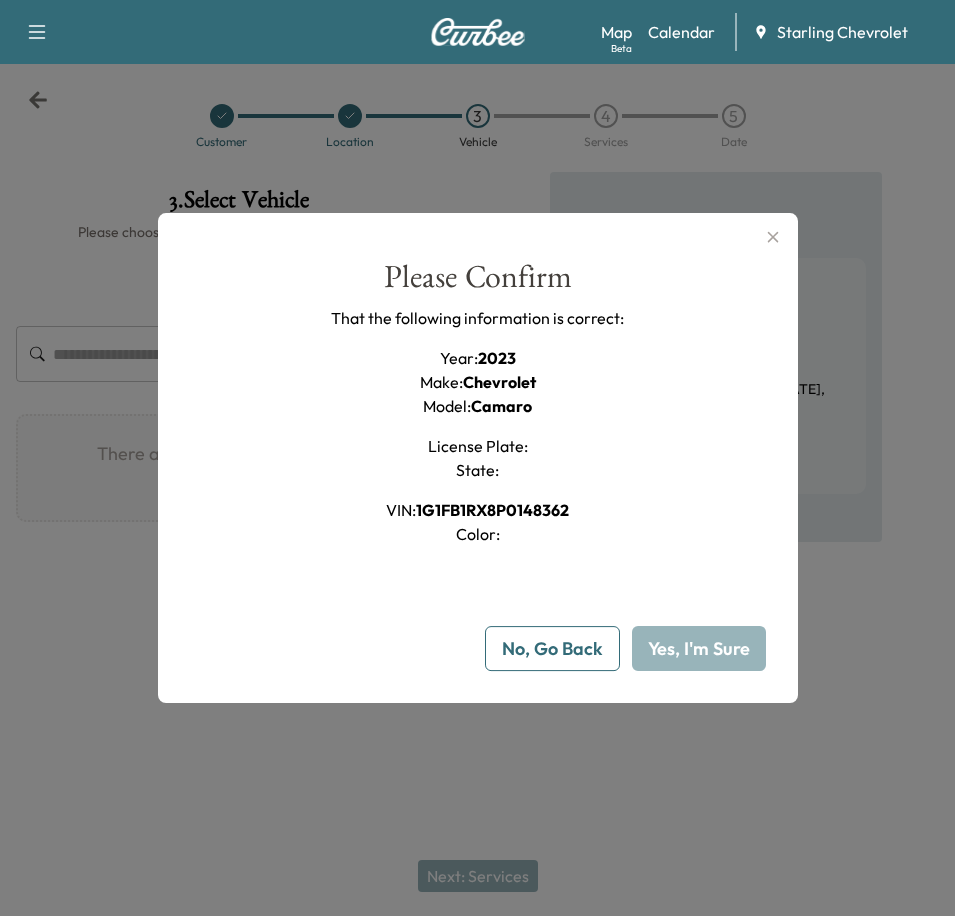 type 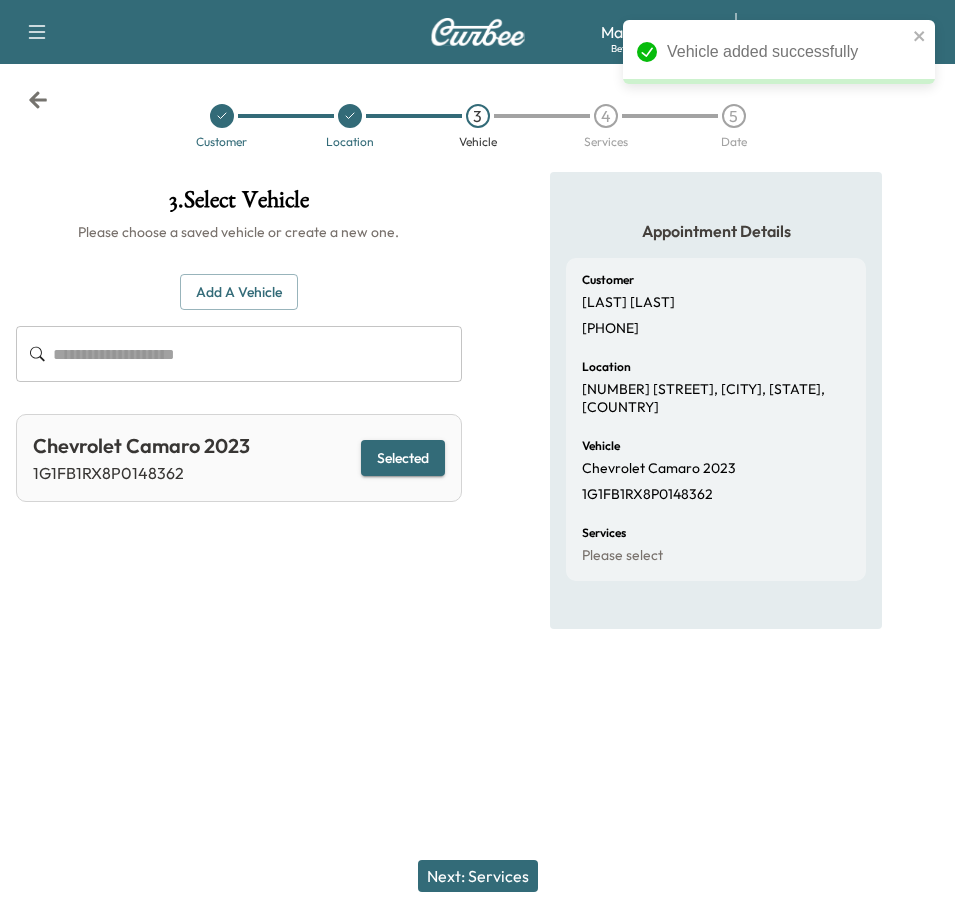 click on "Next: Services" at bounding box center [478, 876] 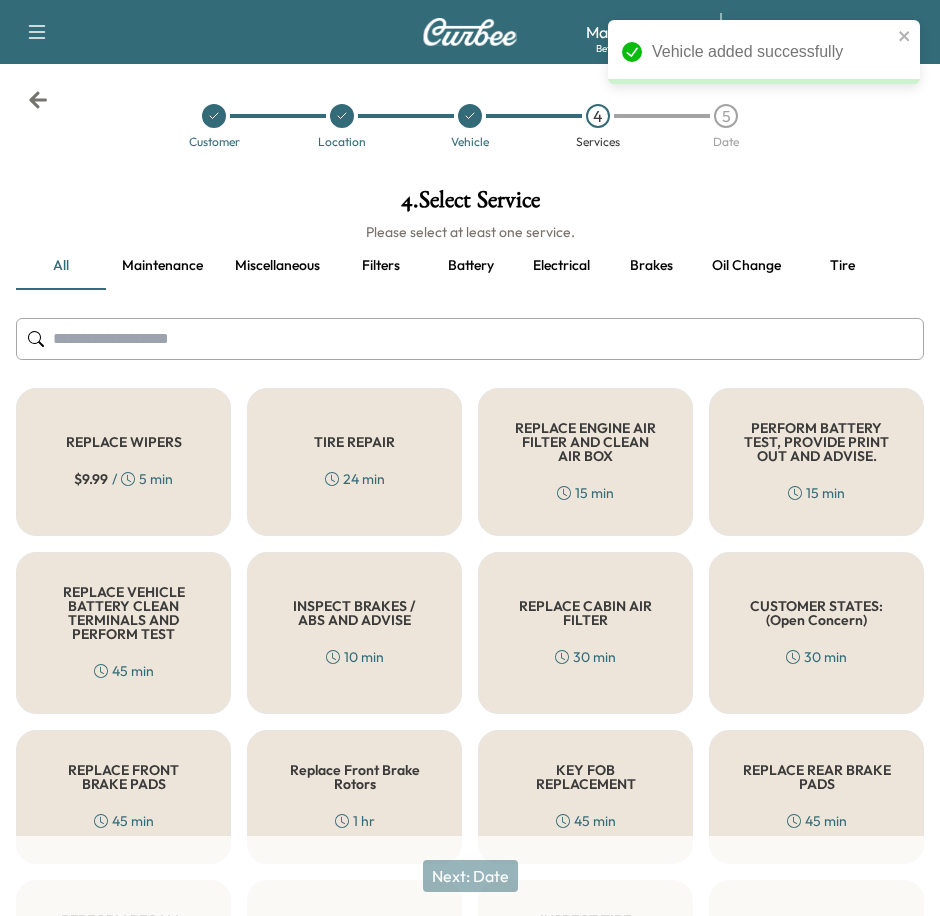 click at bounding box center (470, 339) 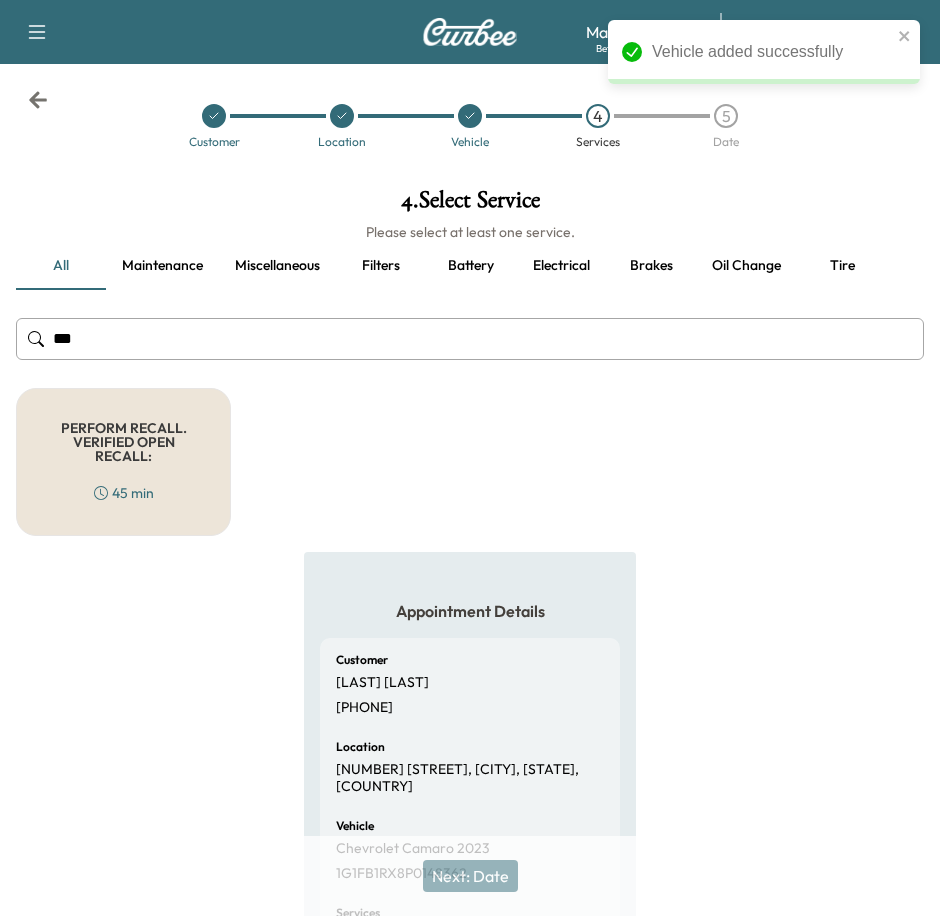 type on "***" 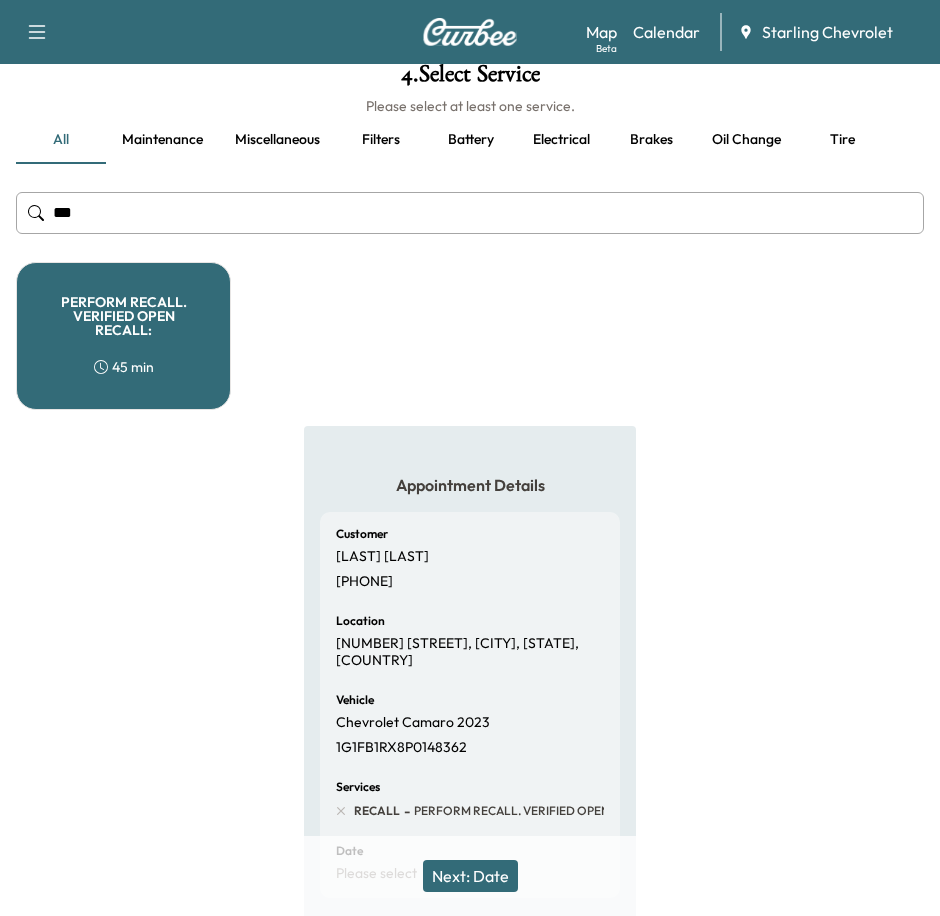 scroll, scrollTop: 202, scrollLeft: 0, axis: vertical 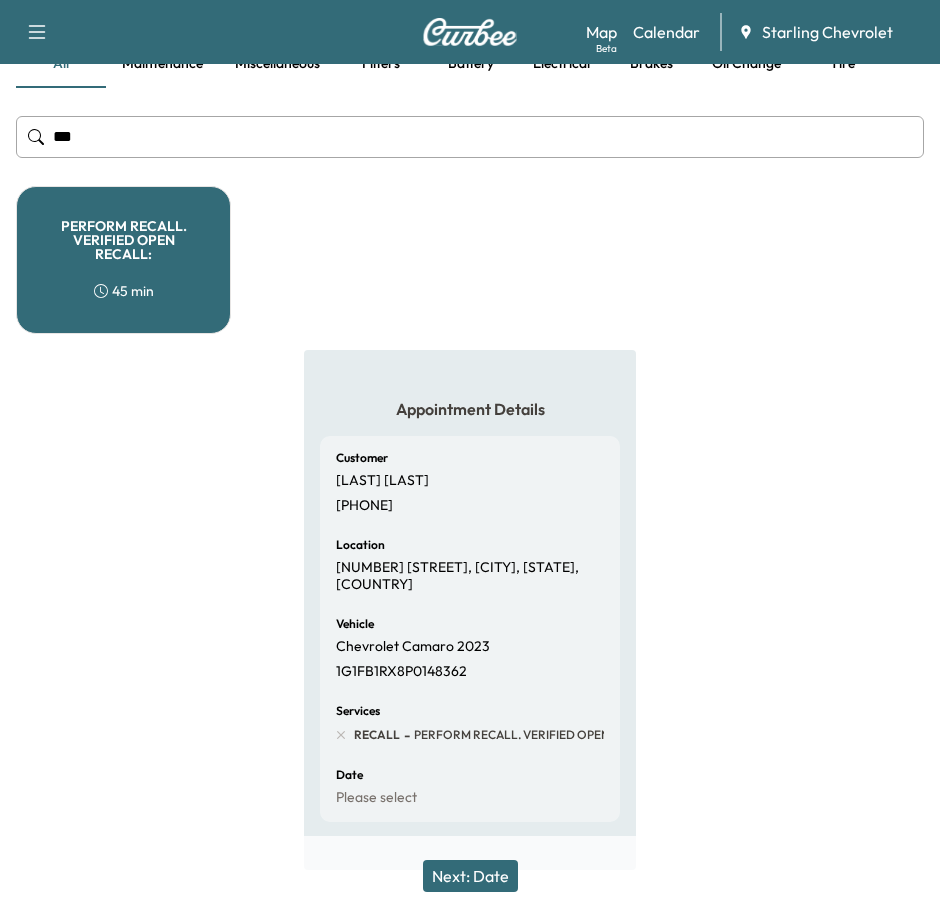 click on "Next: Date" at bounding box center [470, 876] 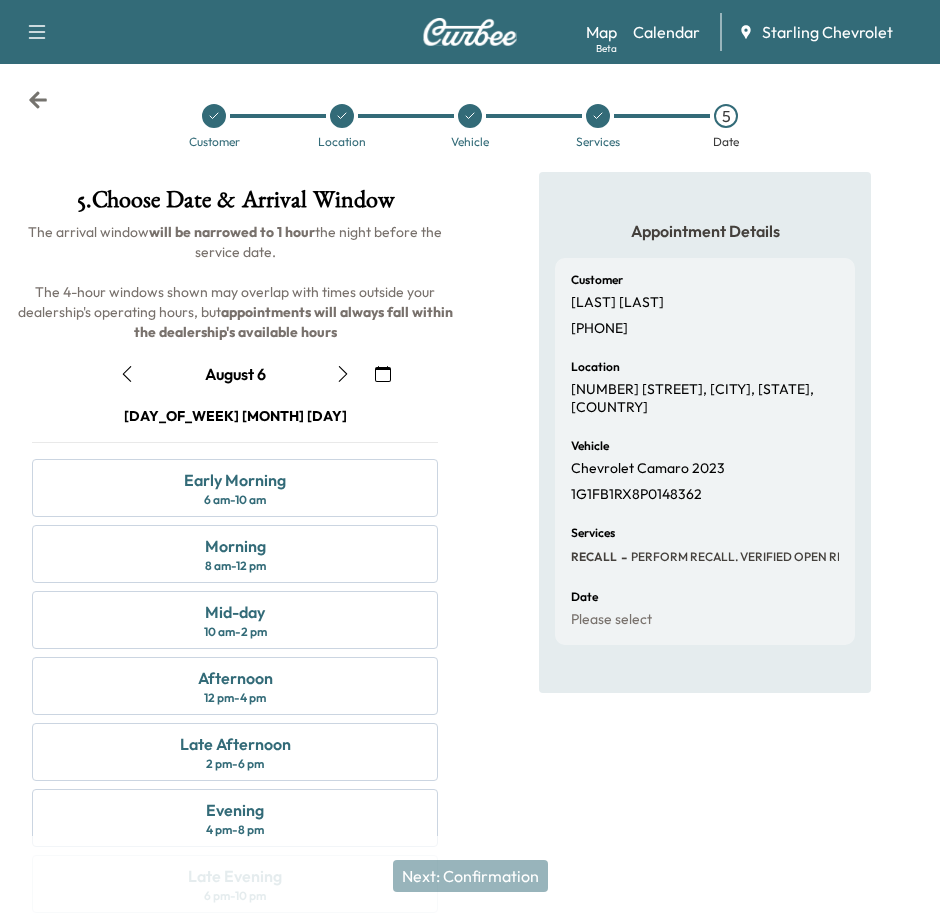click 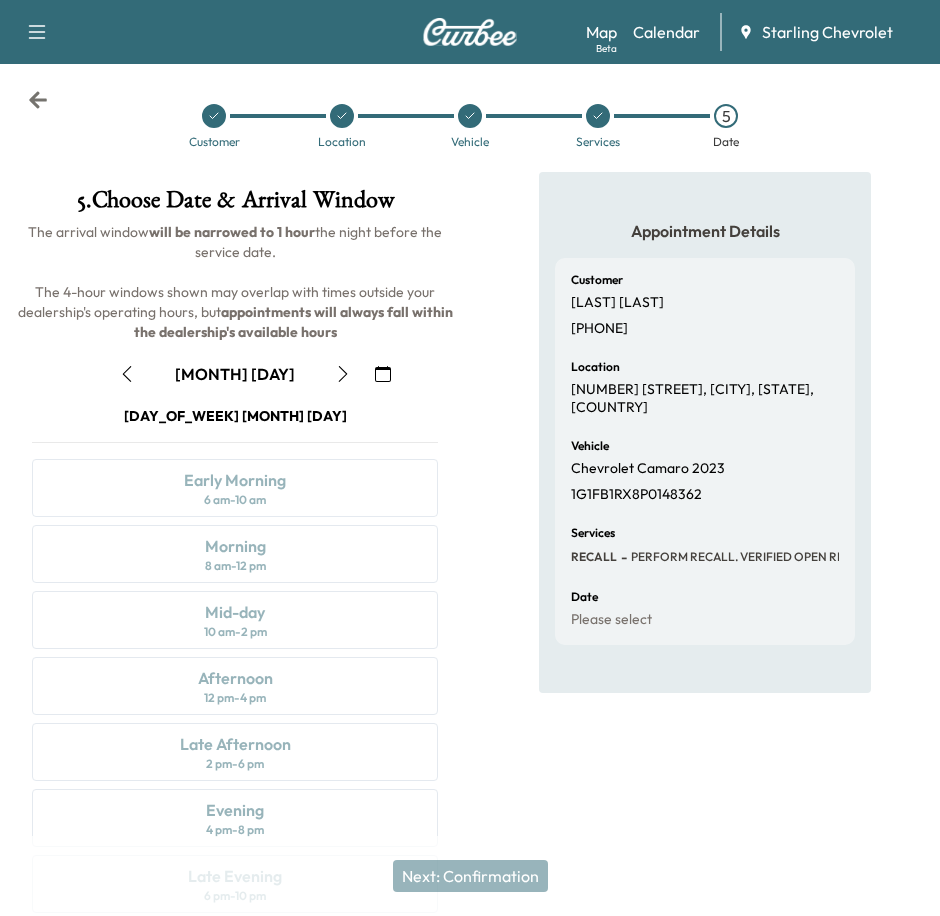 click 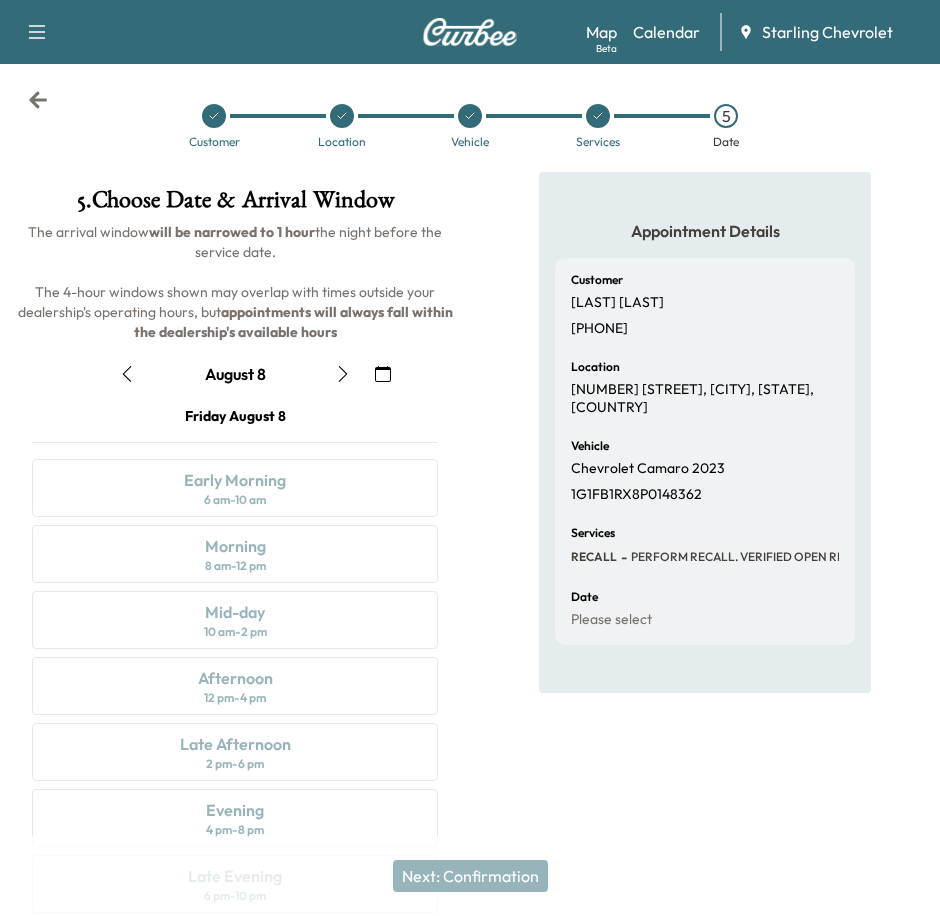 click 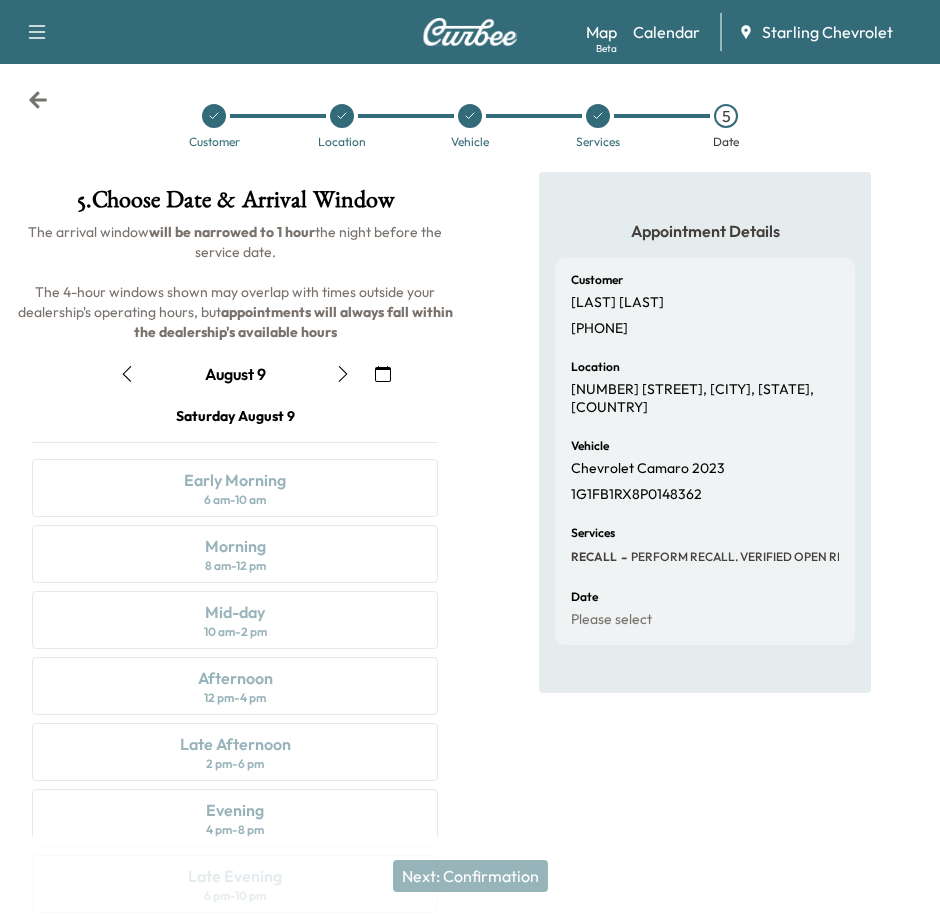 click 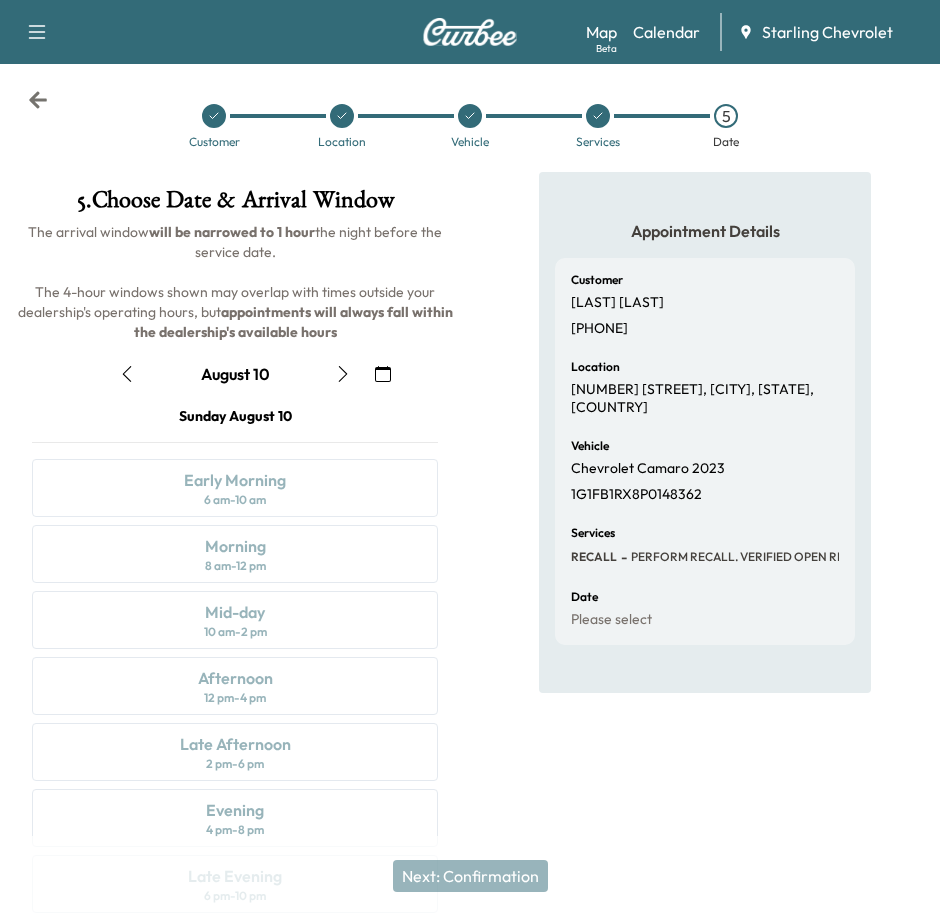 click 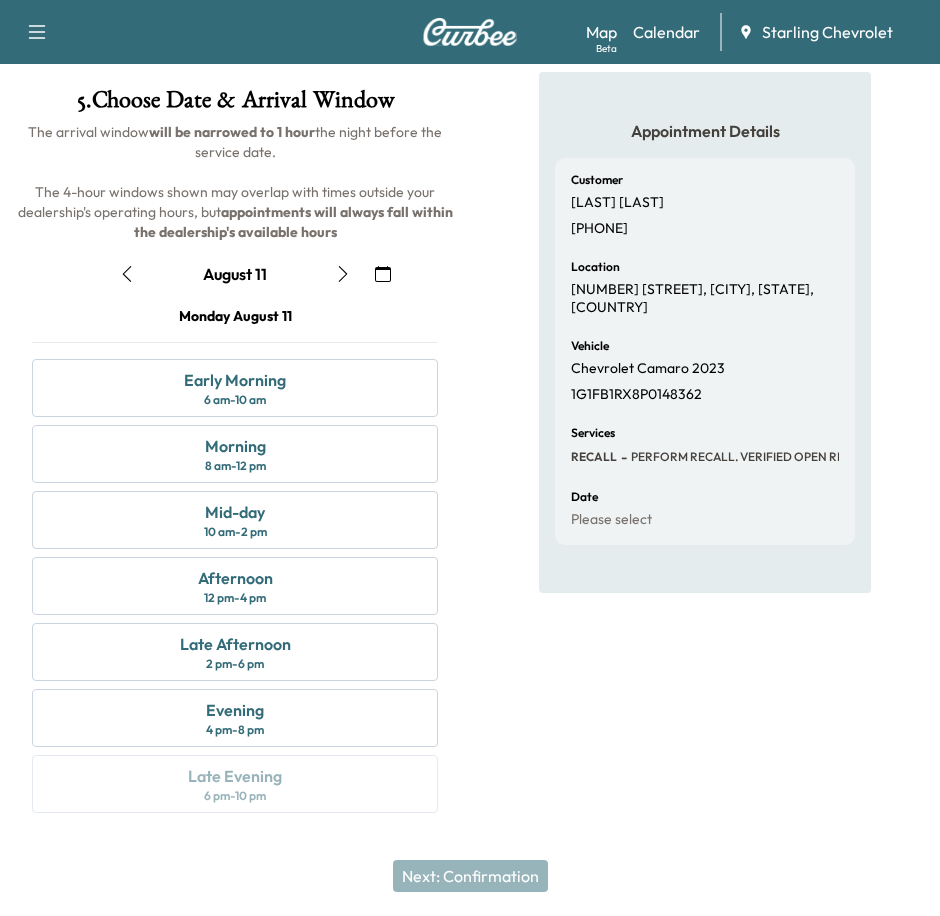 scroll, scrollTop: 102, scrollLeft: 0, axis: vertical 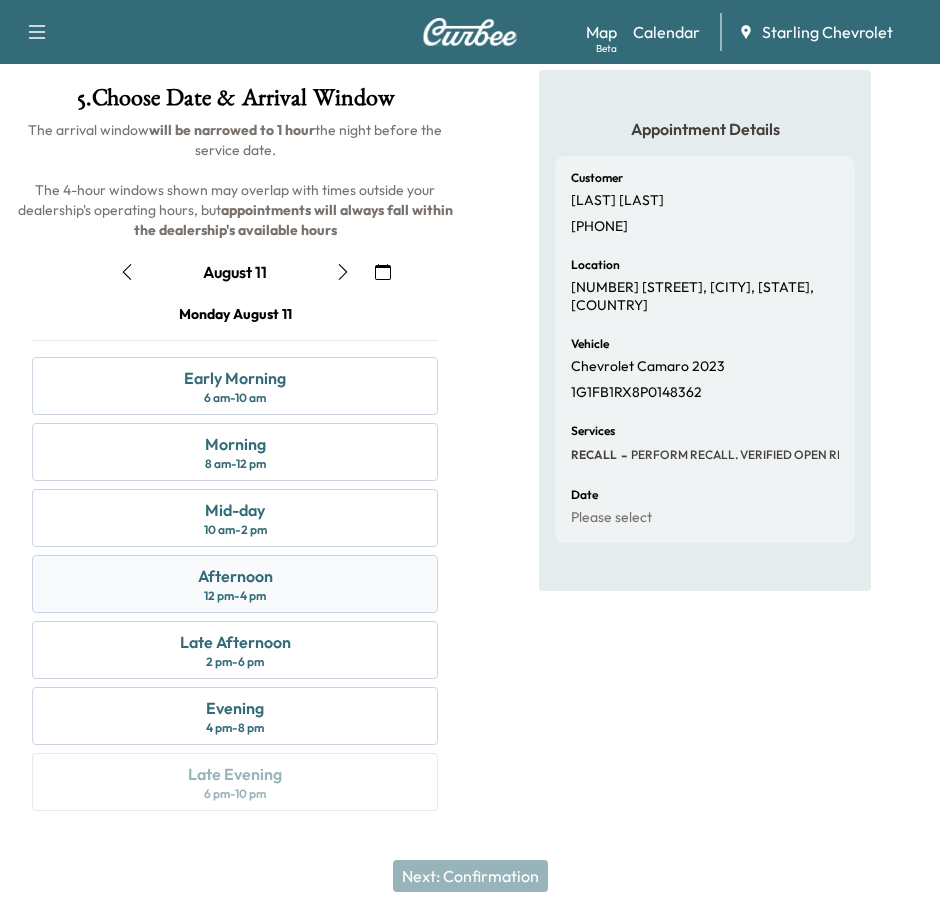 click on "Afternoon 12 pm  -  4 pm" at bounding box center (235, 584) 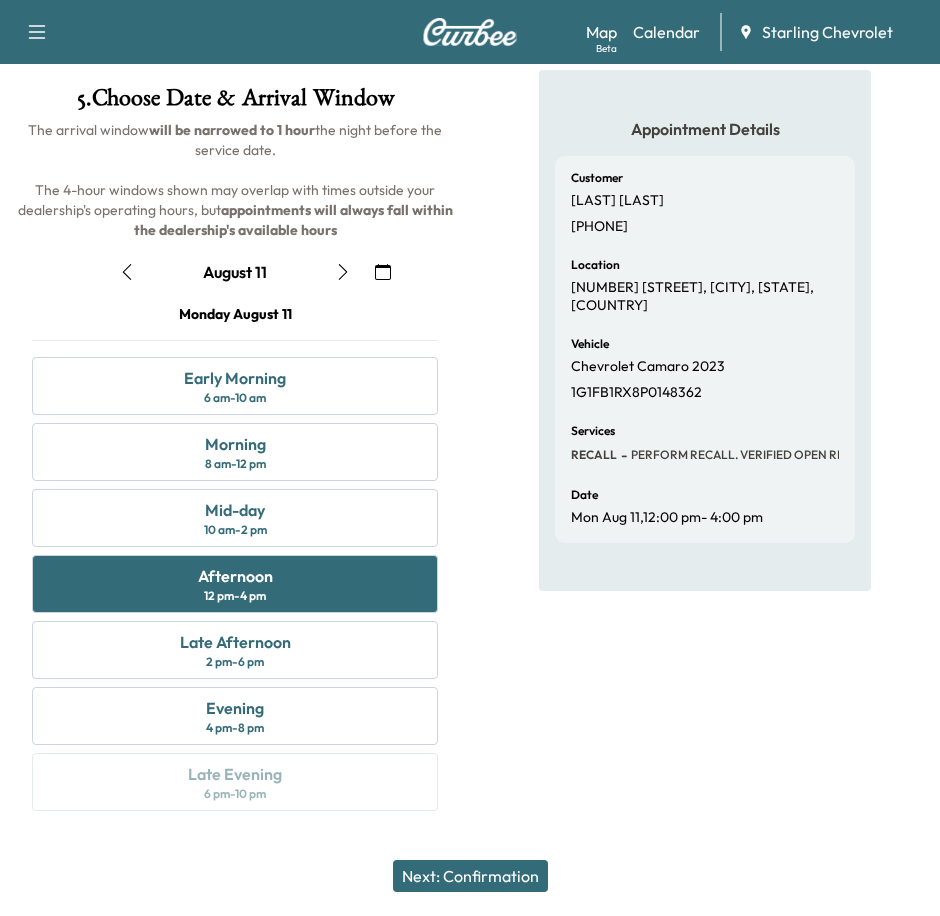 click on "Next: Confirmation" at bounding box center [470, 876] 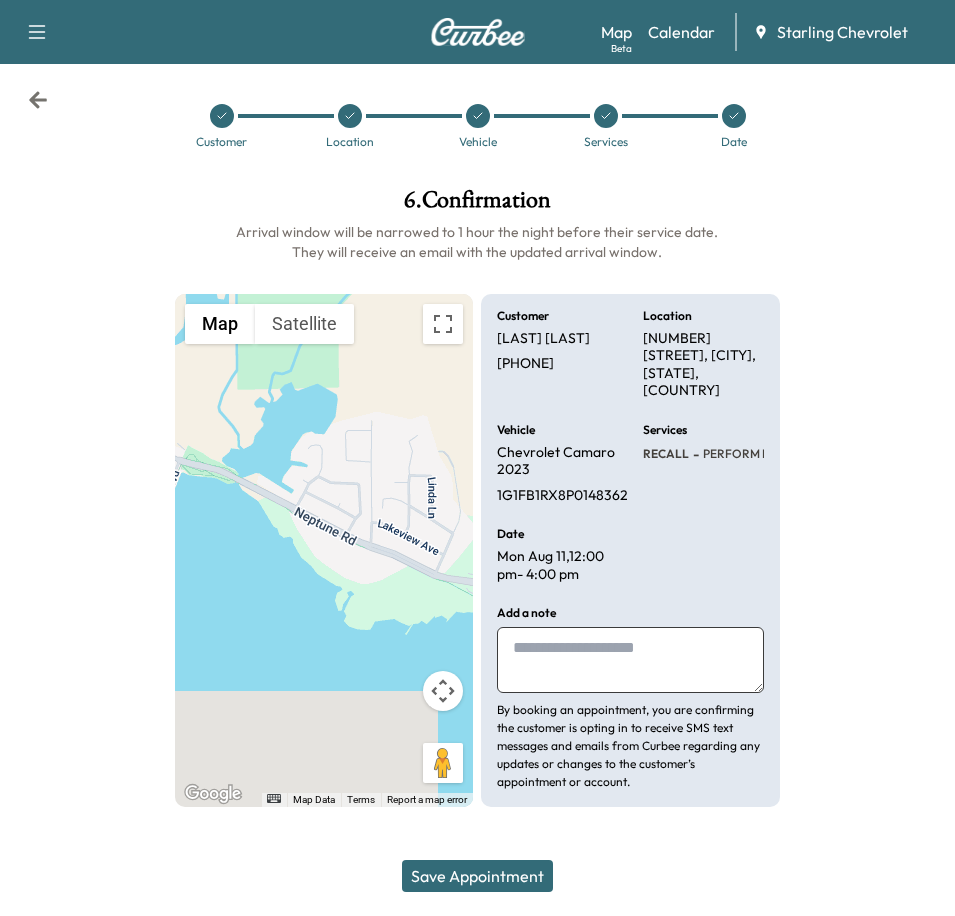 click at bounding box center [630, 660] 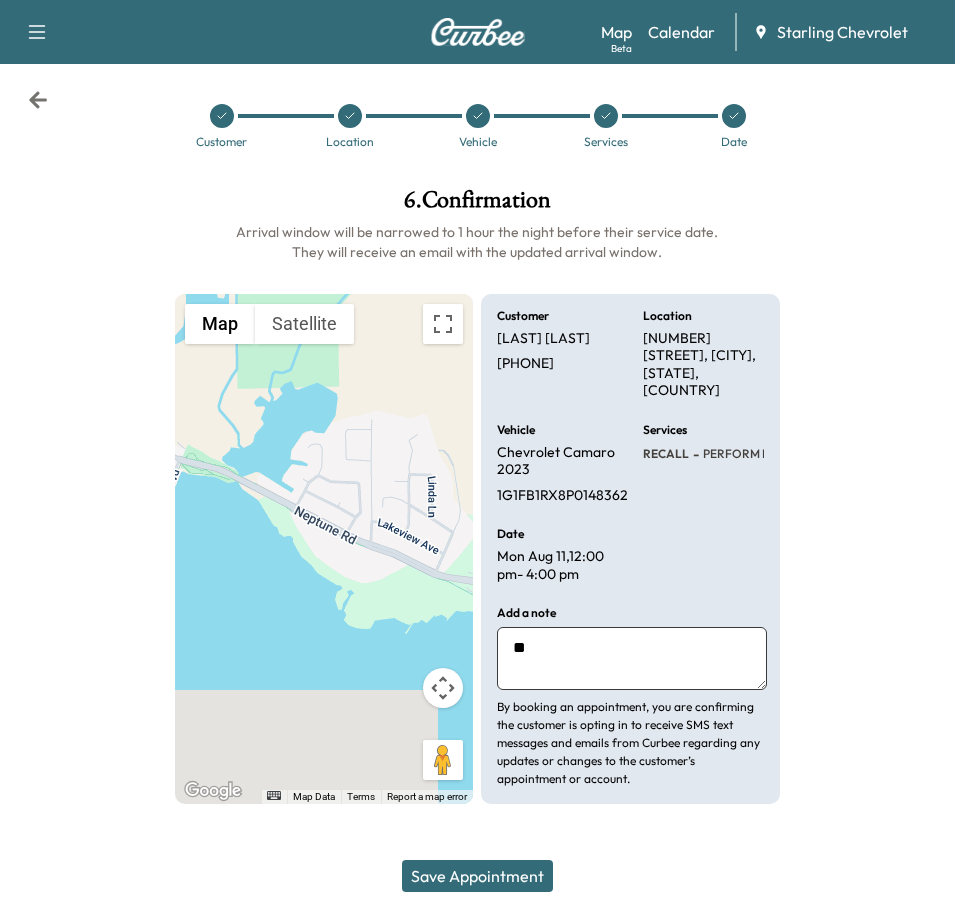 type on "**" 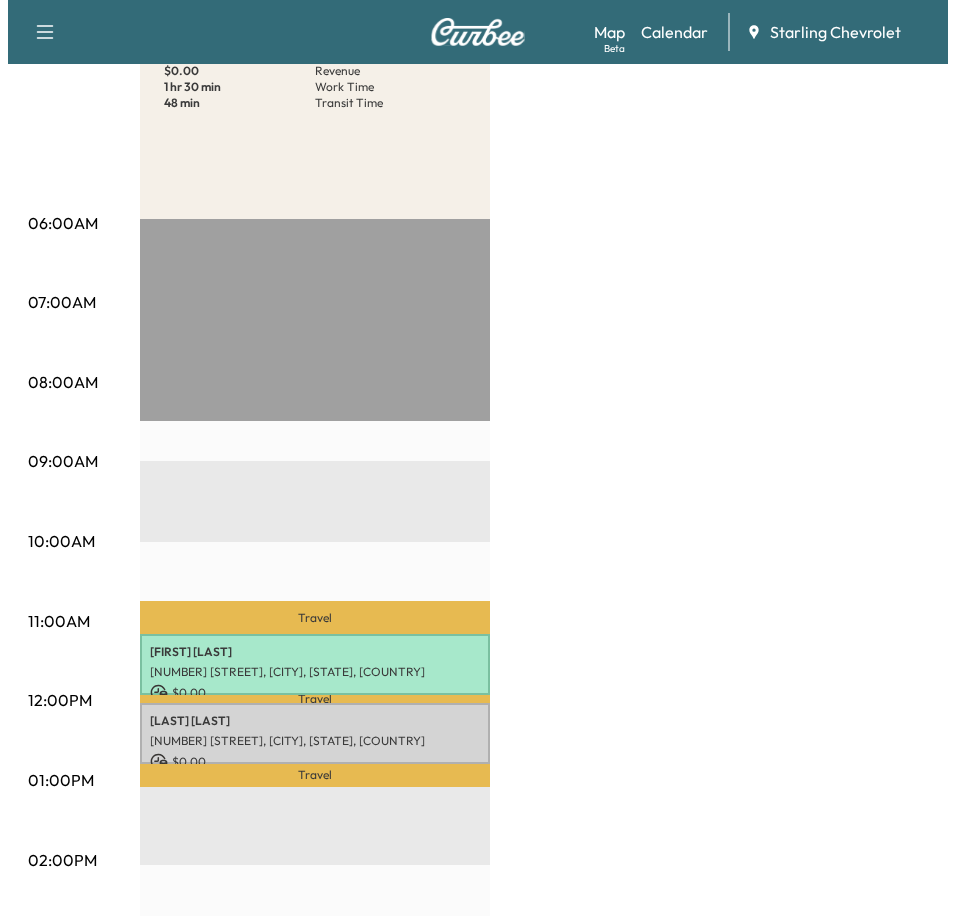 scroll, scrollTop: 500, scrollLeft: 0, axis: vertical 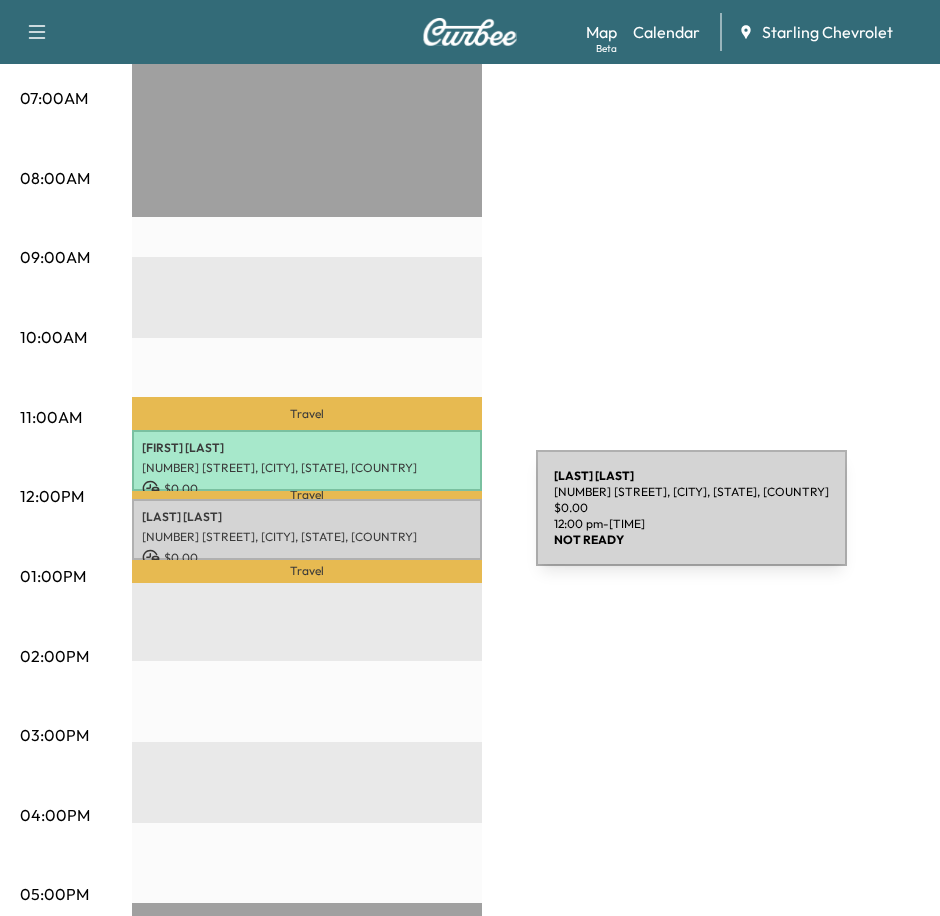 click on "[NUMBER] [STREET], [CITY], [STATE], [COUNTRY]" at bounding box center [307, 537] 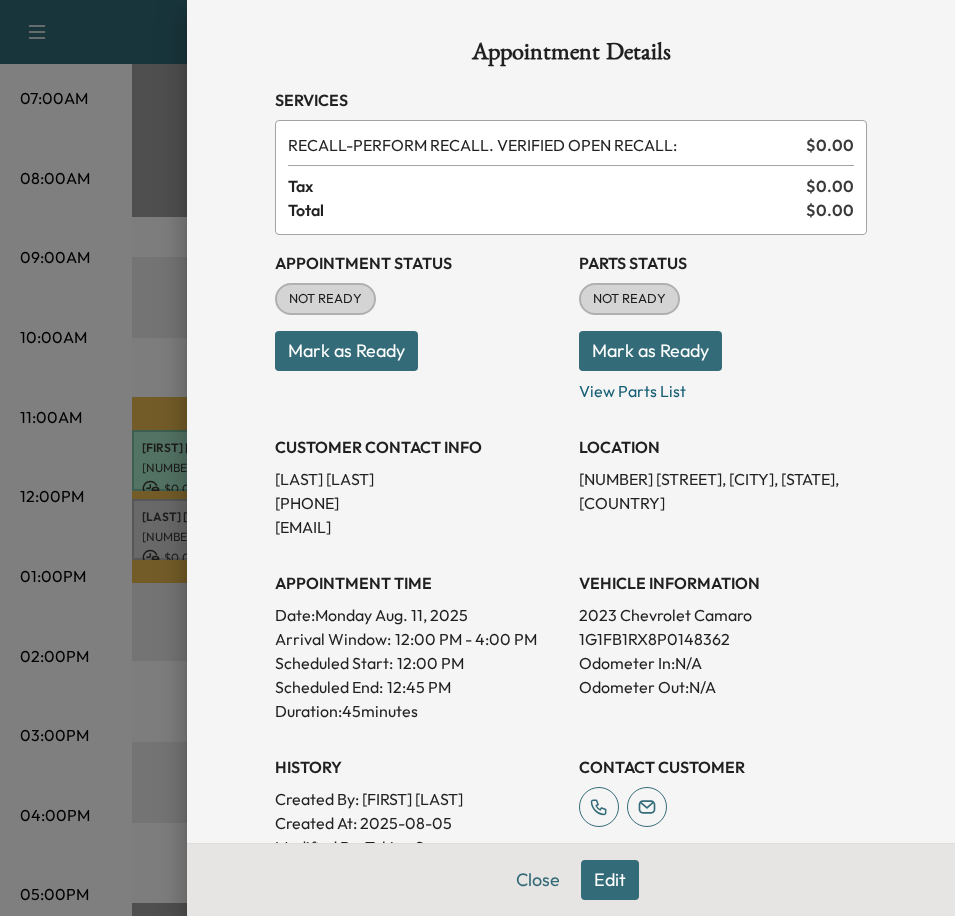 click on "Mark as Ready" at bounding box center [346, 351] 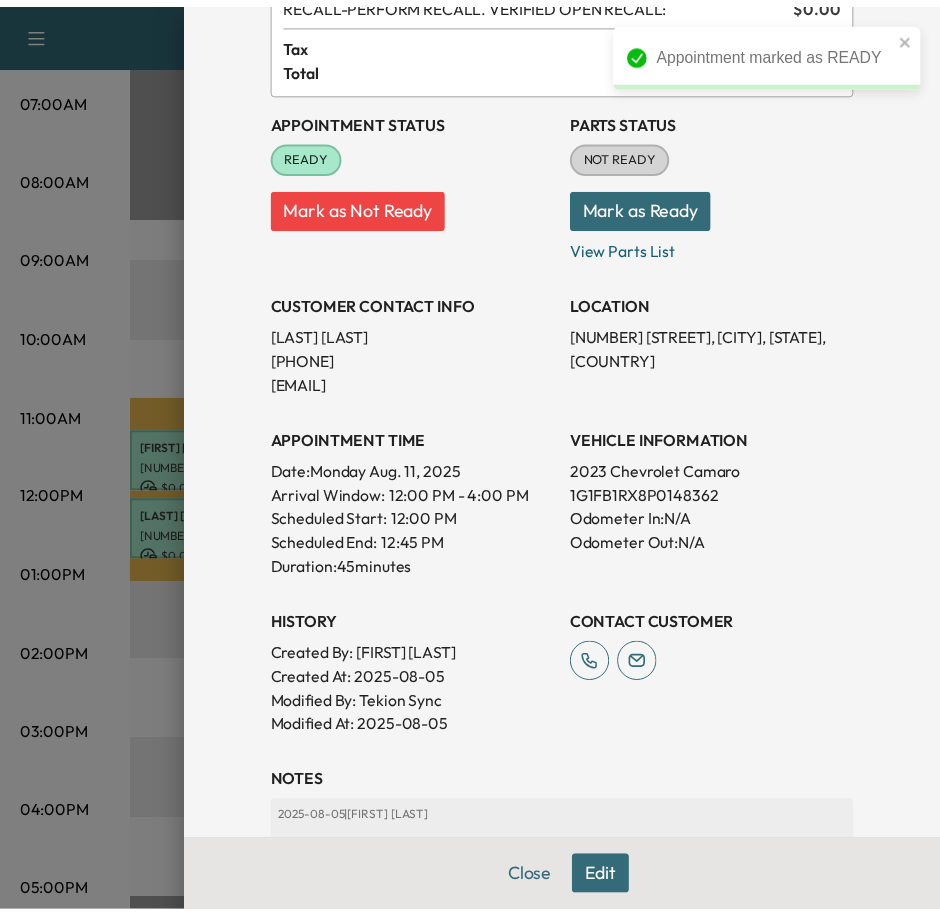scroll, scrollTop: 0, scrollLeft: 0, axis: both 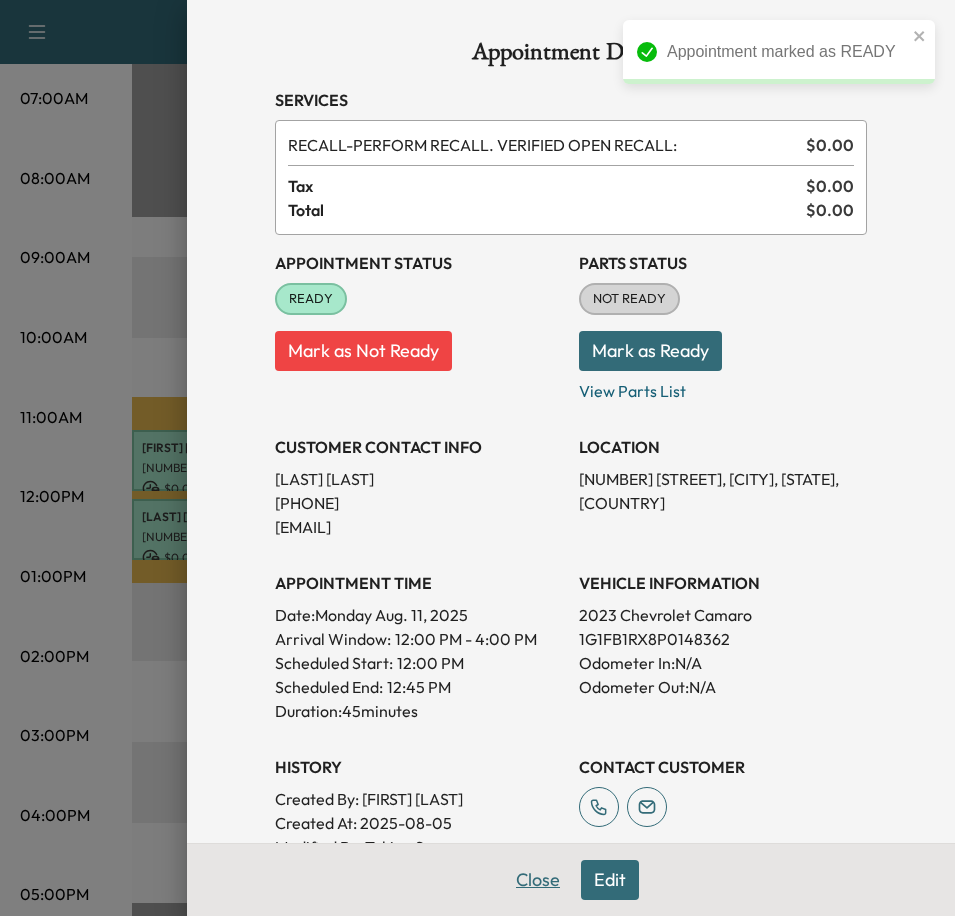 click on "Close" at bounding box center (538, 880) 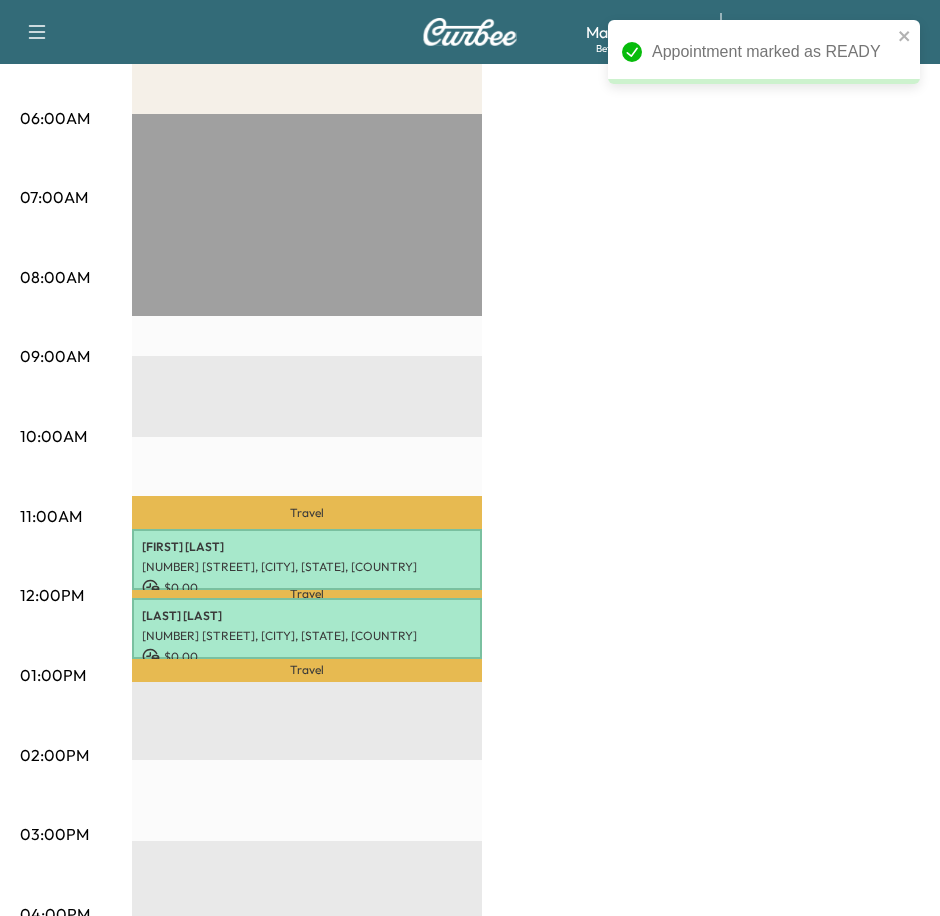 scroll, scrollTop: 600, scrollLeft: 0, axis: vertical 